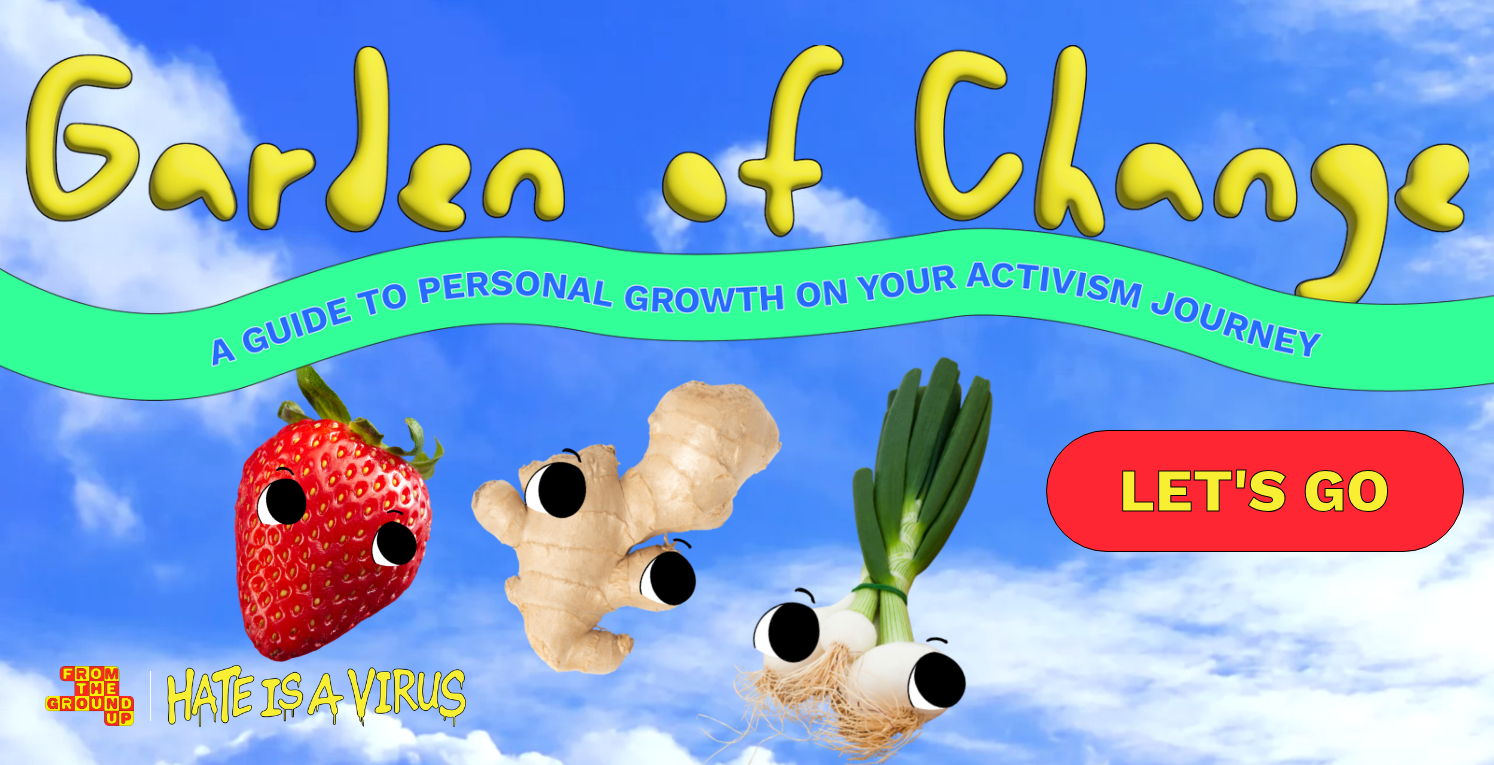 scroll, scrollTop: 0, scrollLeft: 0, axis: both 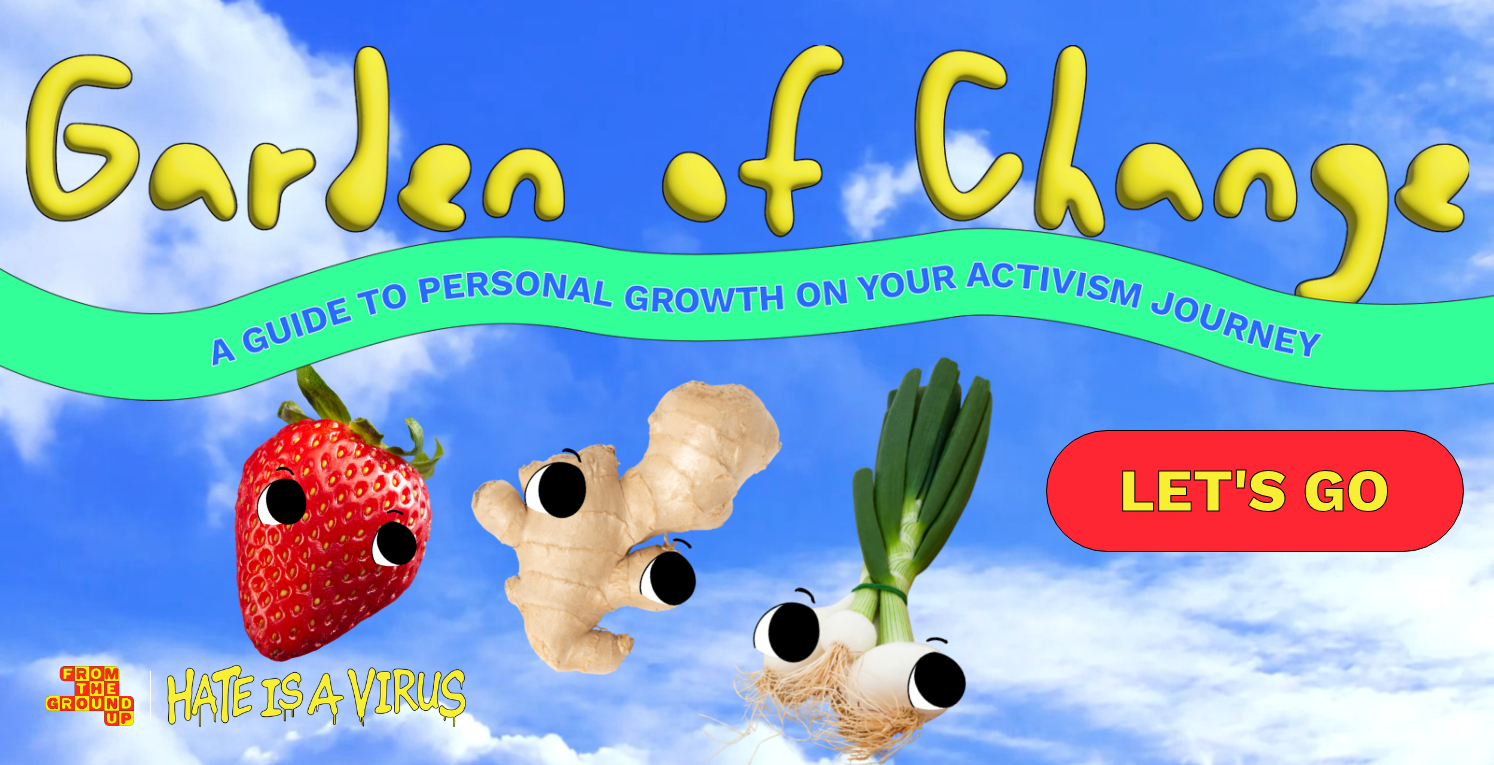 click at bounding box center (747, 499) 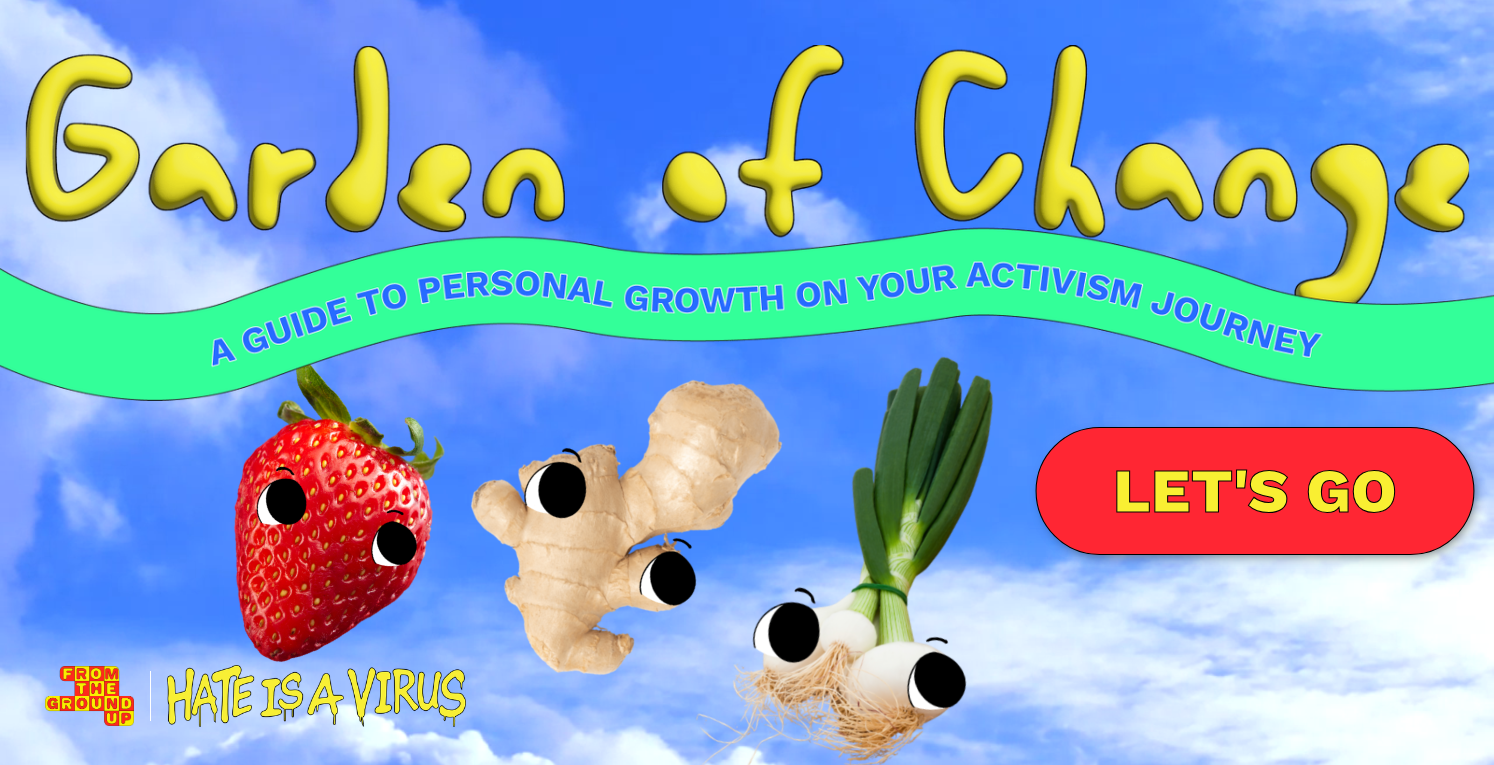 click on "LET'S GO" at bounding box center [1254, 491] 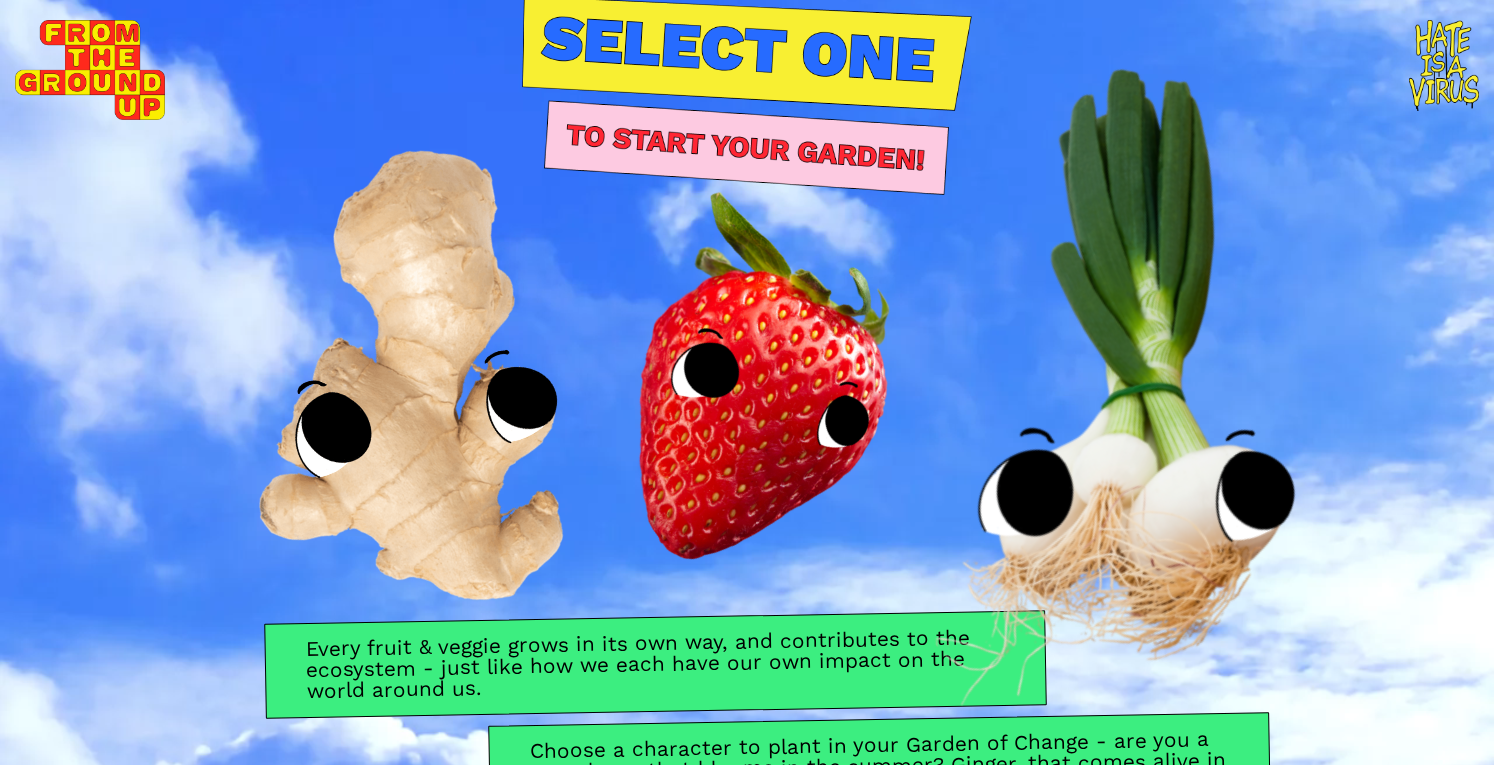 scroll, scrollTop: 0, scrollLeft: 0, axis: both 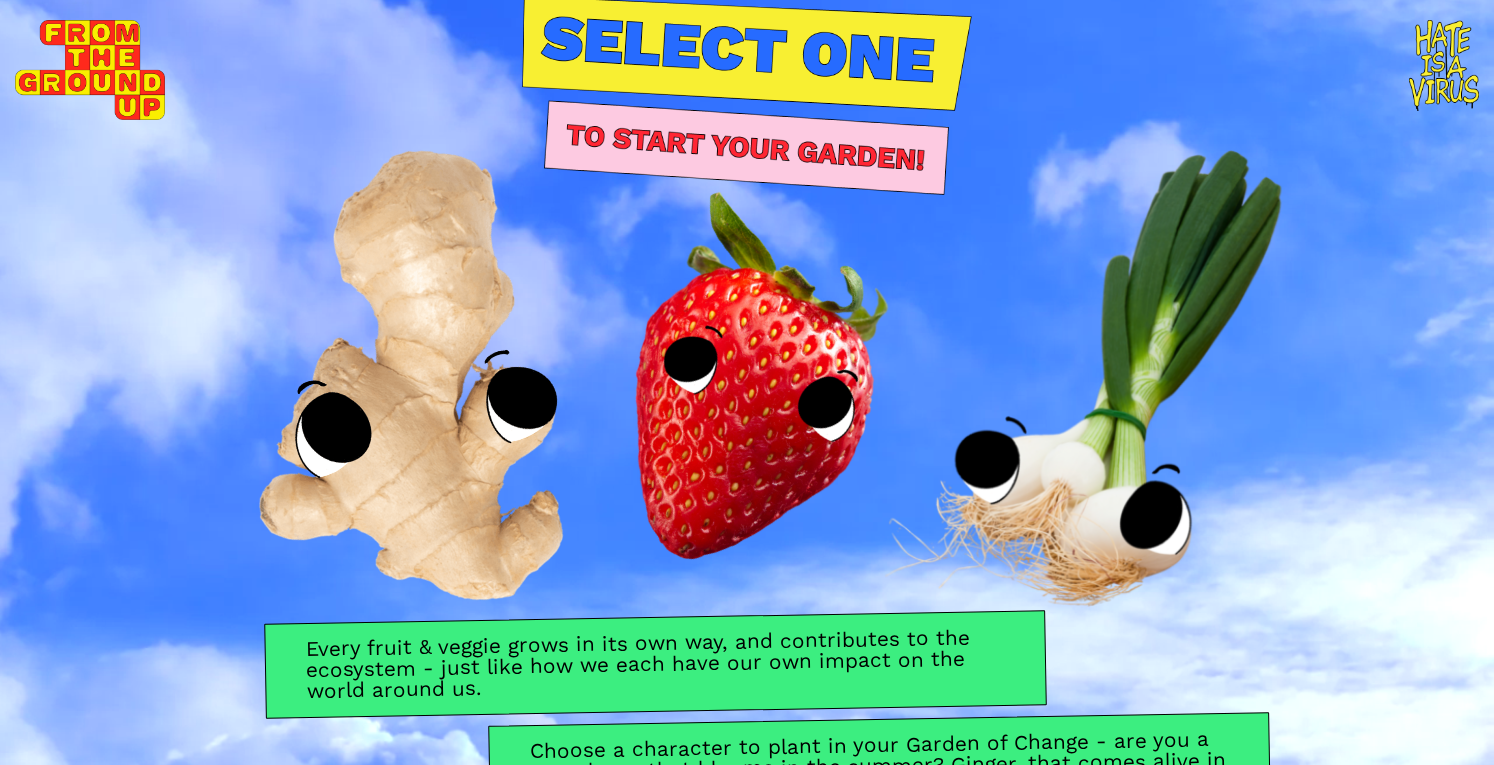 click at bounding box center [747, 382] 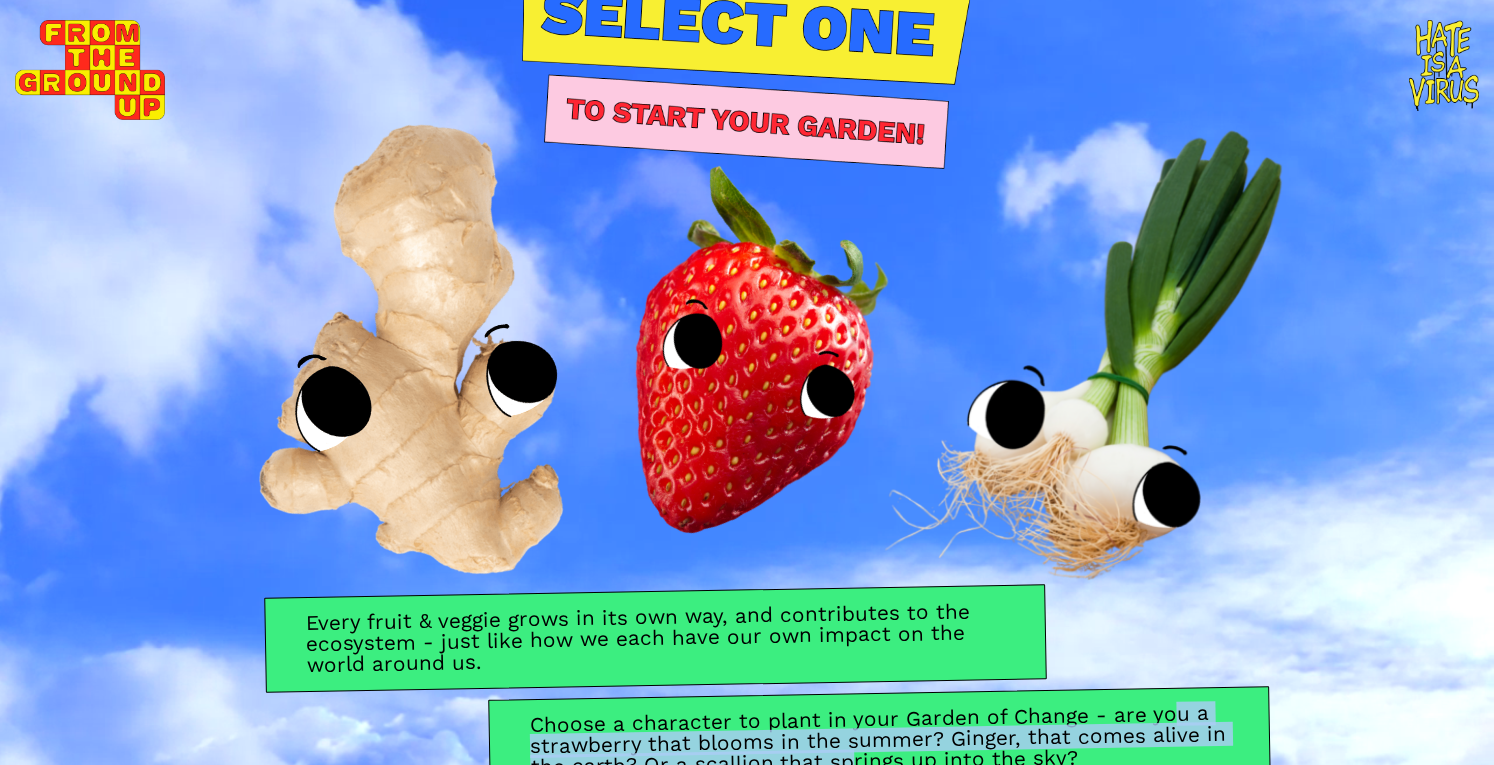 scroll, scrollTop: 62, scrollLeft: 0, axis: vertical 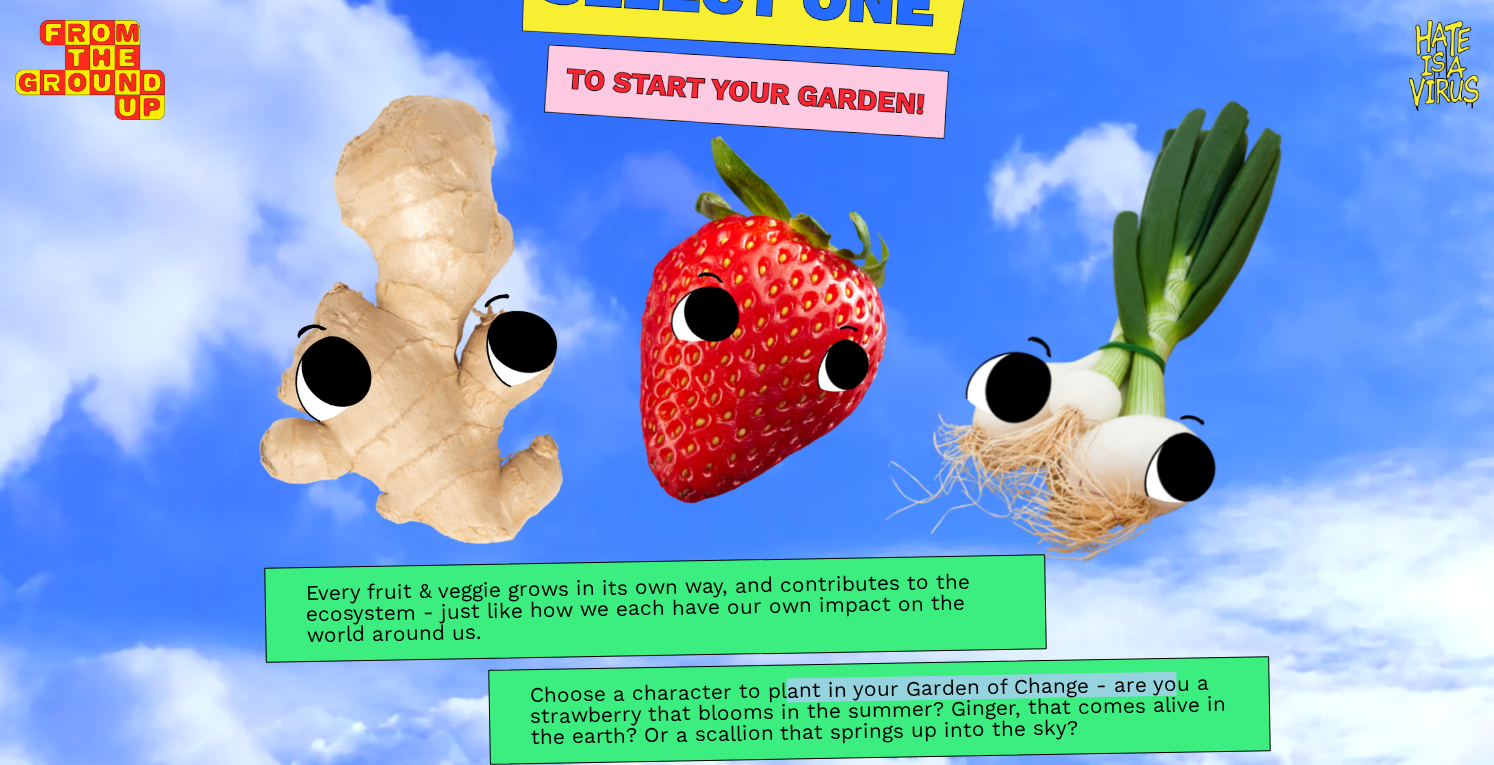 drag, startPoint x: 1169, startPoint y: 735, endPoint x: 778, endPoint y: 683, distance: 394.44266 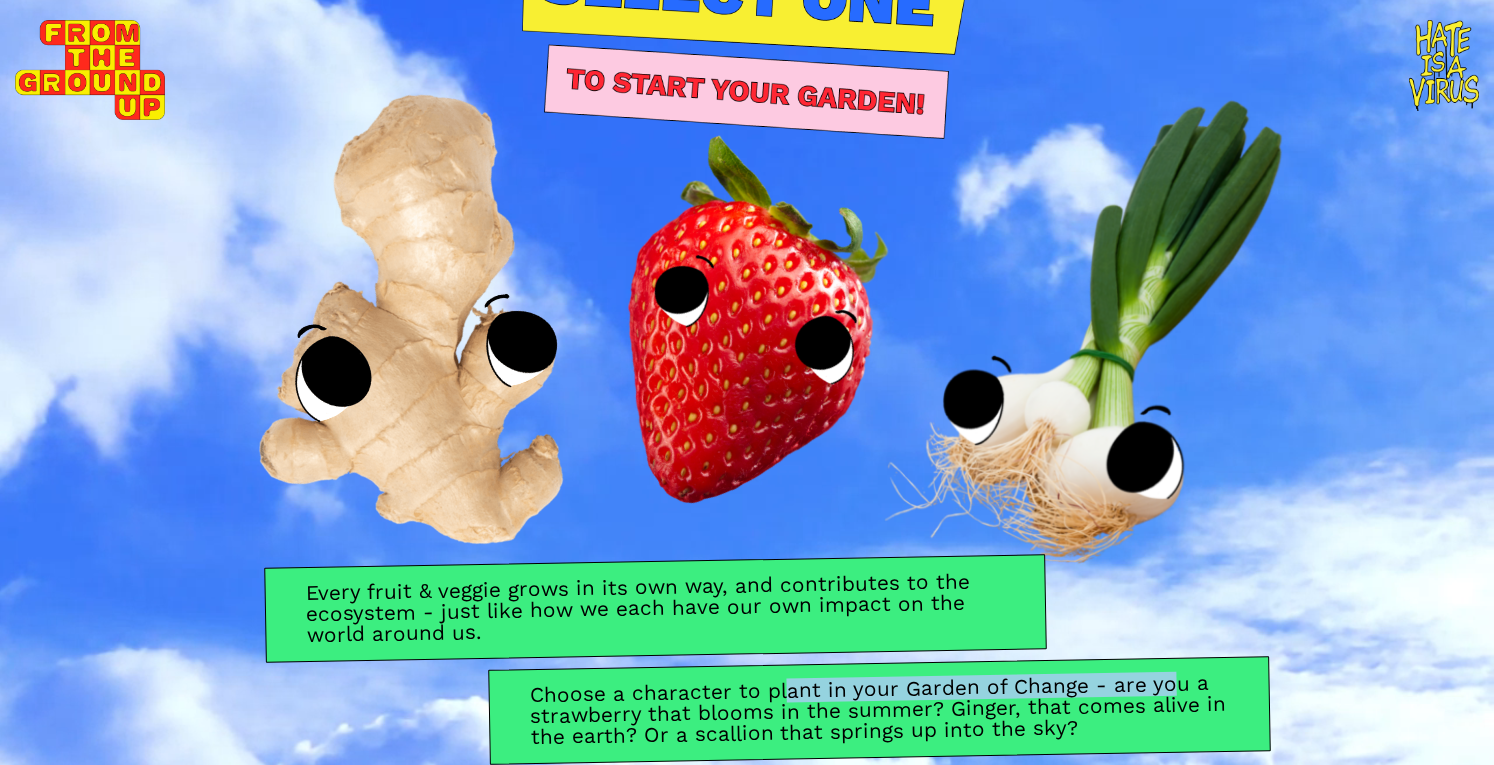 click on "Choose a character to plant in your Garden of Change - are you a strawberry that blooms in the summer? Ginger, that comes alive in the earth? Or a scallion that springs up into the sky?" at bounding box center [880, 710] 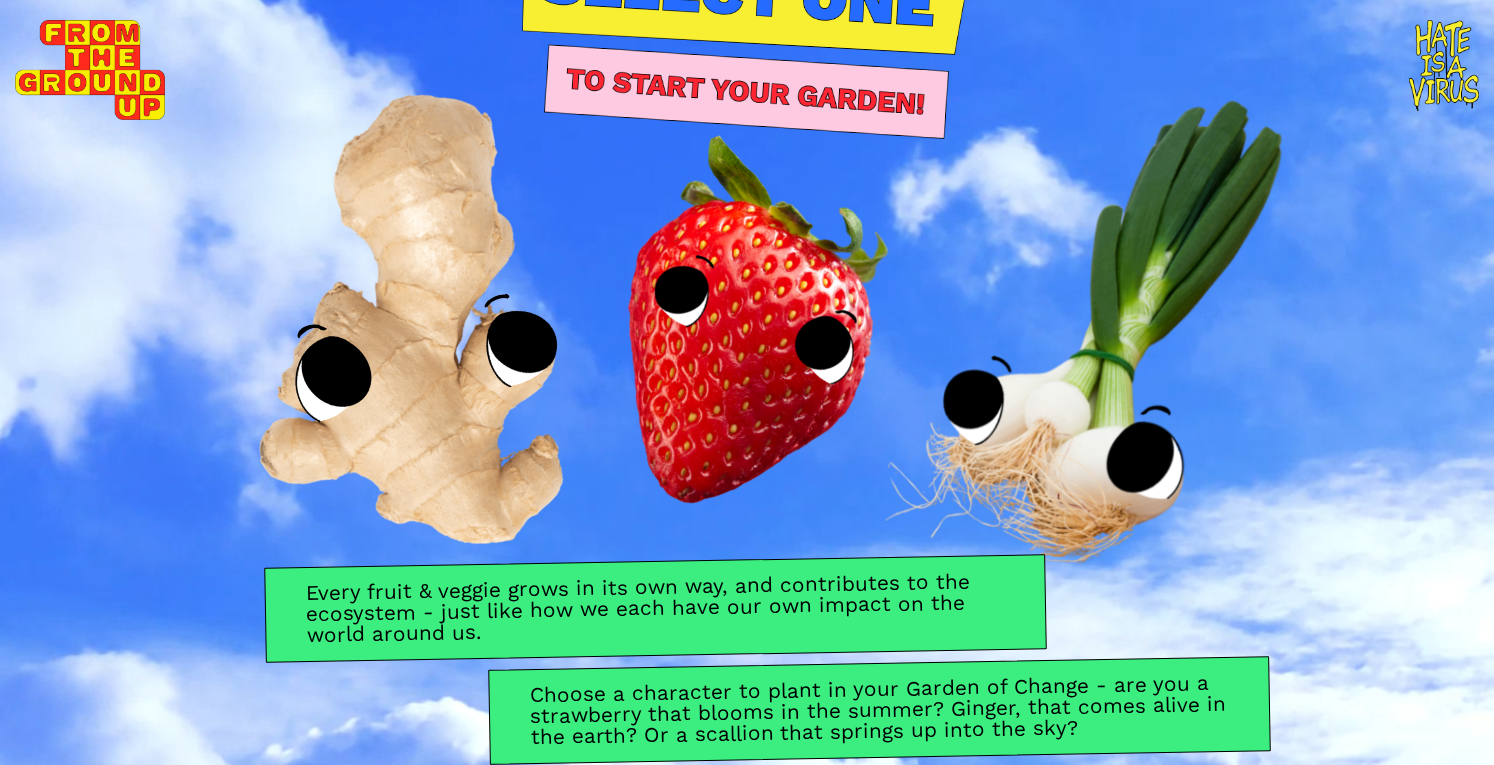 click on "Choose a character to plant in your Garden of Change - are you a strawberry that blooms in the summer? Ginger, that comes alive in the earth? Or a scallion that springs up into the sky?" at bounding box center [880, 710] 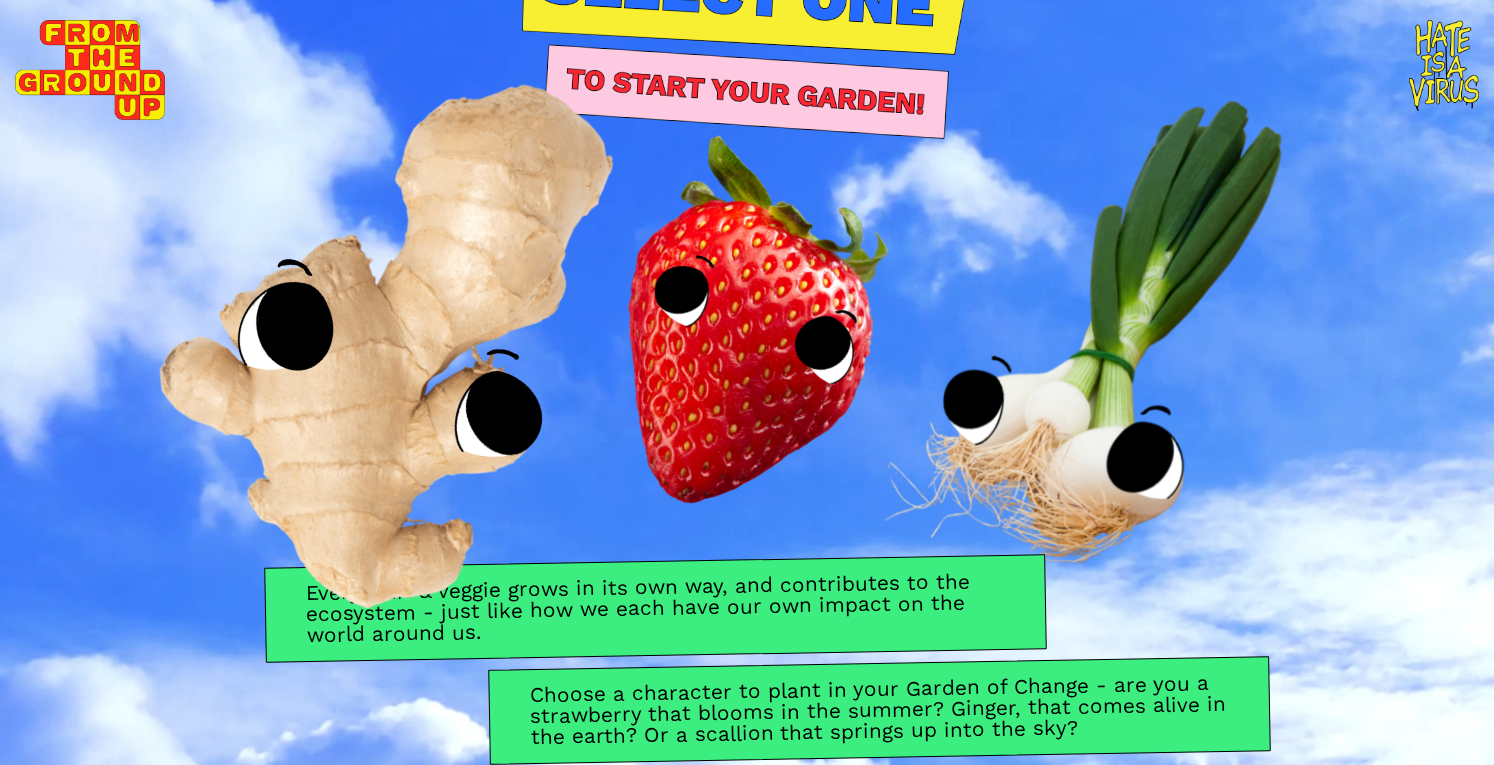 click at bounding box center [410, 309] 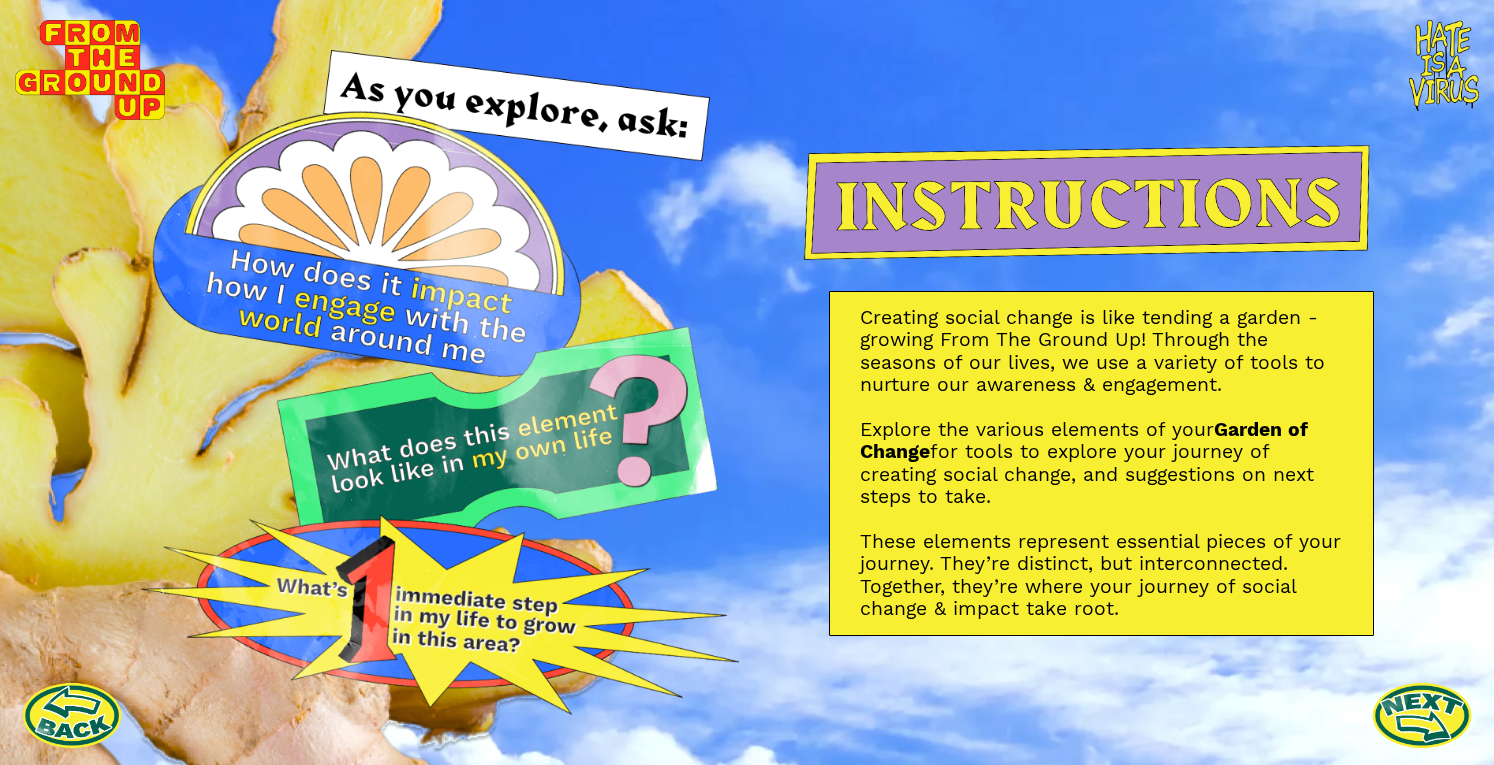 scroll, scrollTop: 0, scrollLeft: 0, axis: both 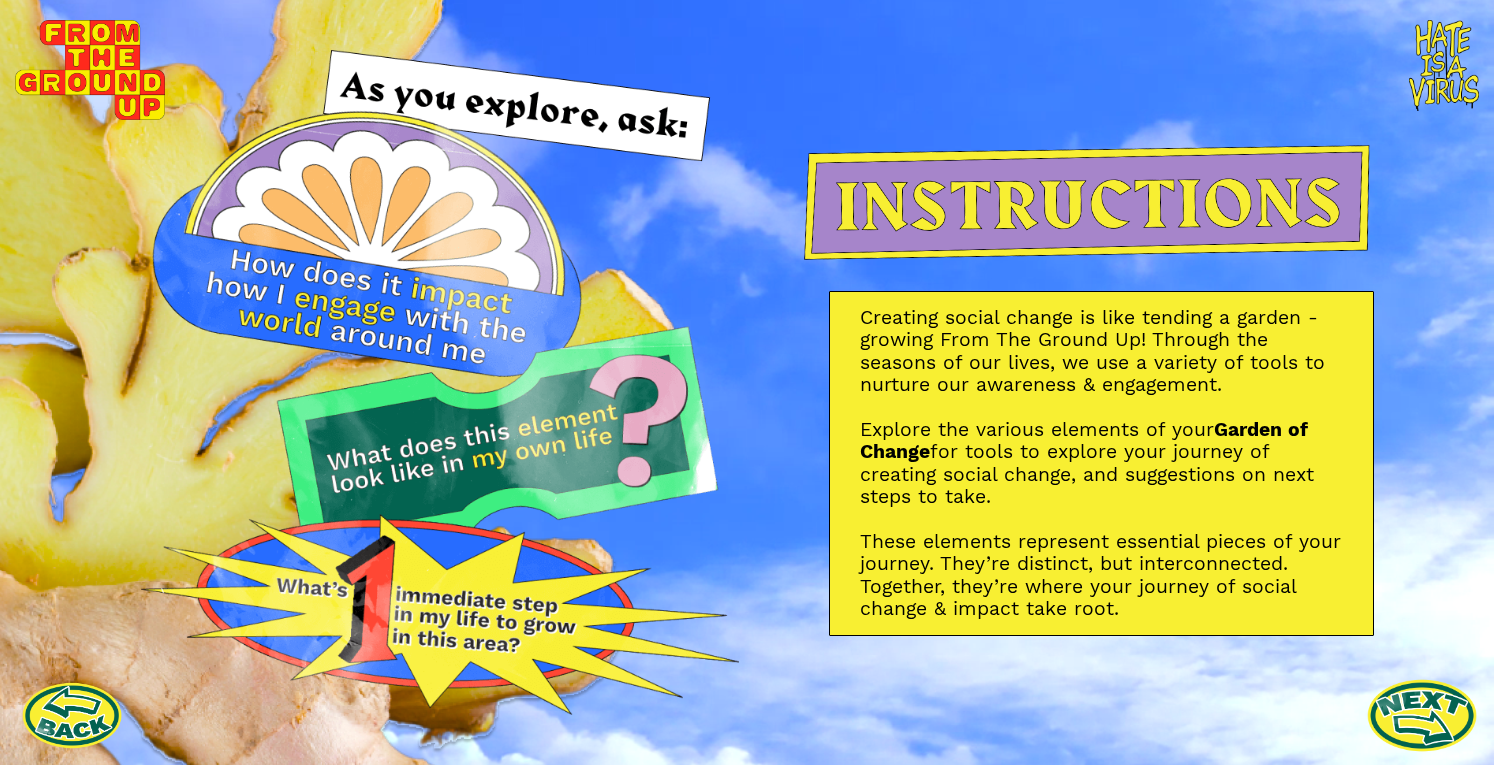 click at bounding box center (1422, 715) 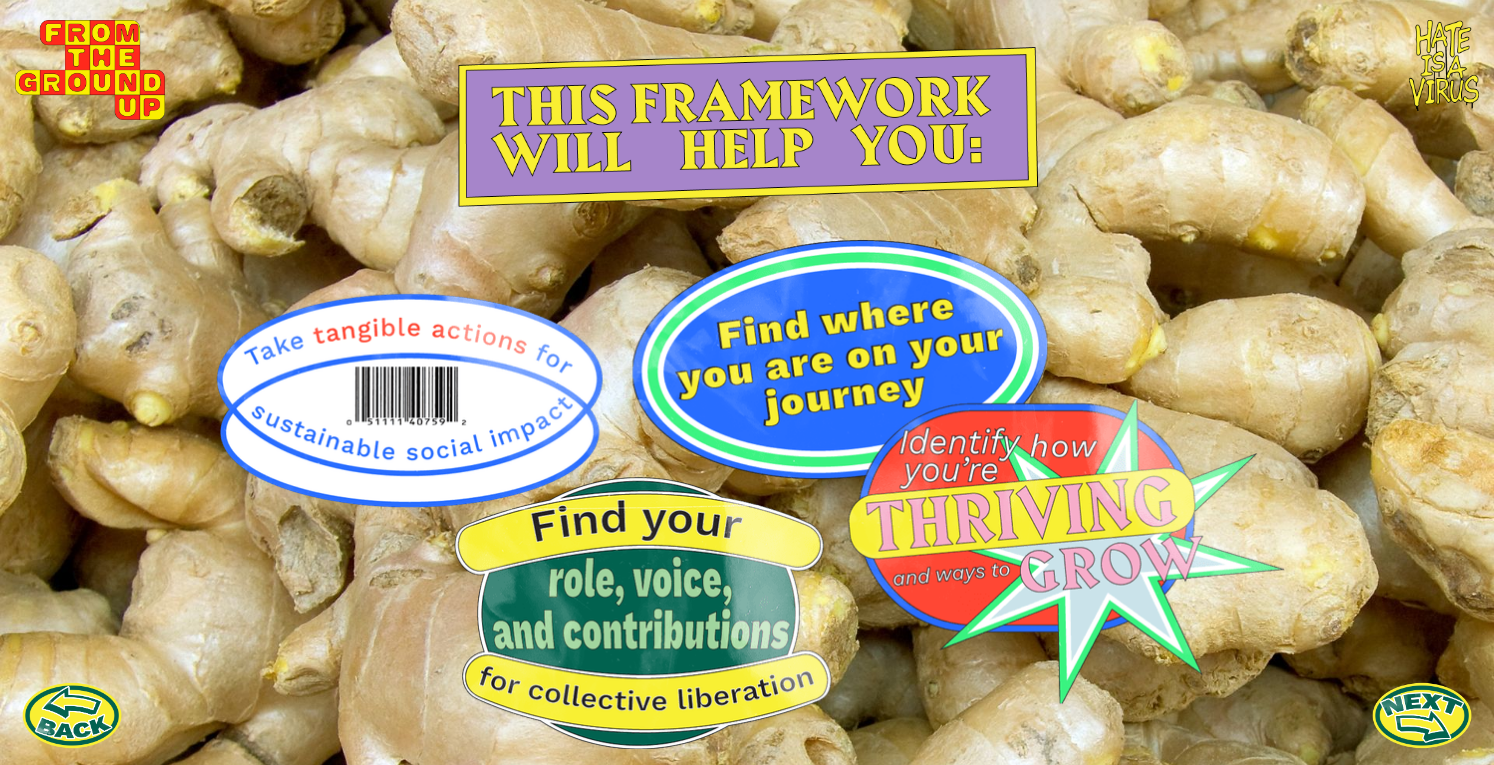 scroll, scrollTop: 0, scrollLeft: 0, axis: both 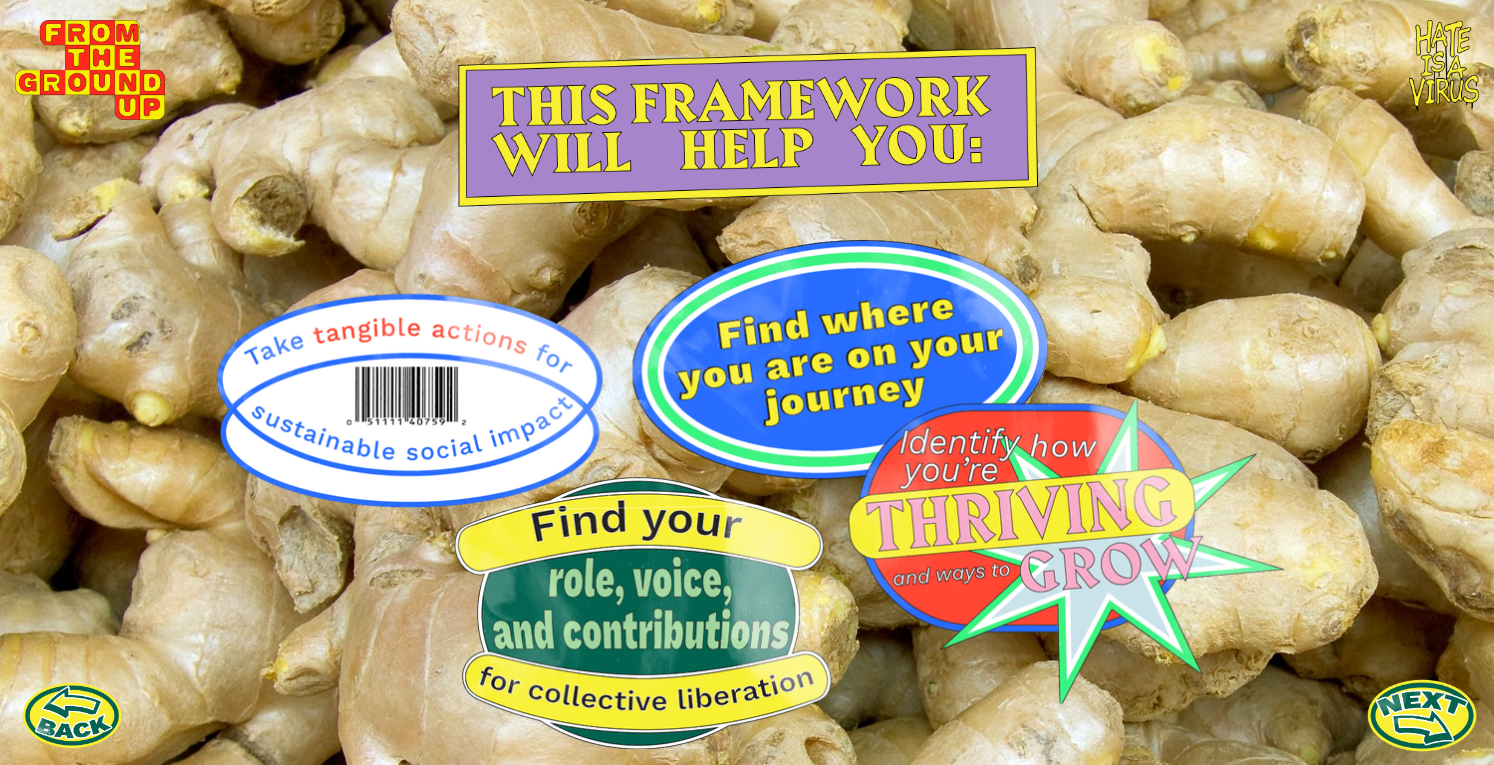 click at bounding box center (1422, 715) 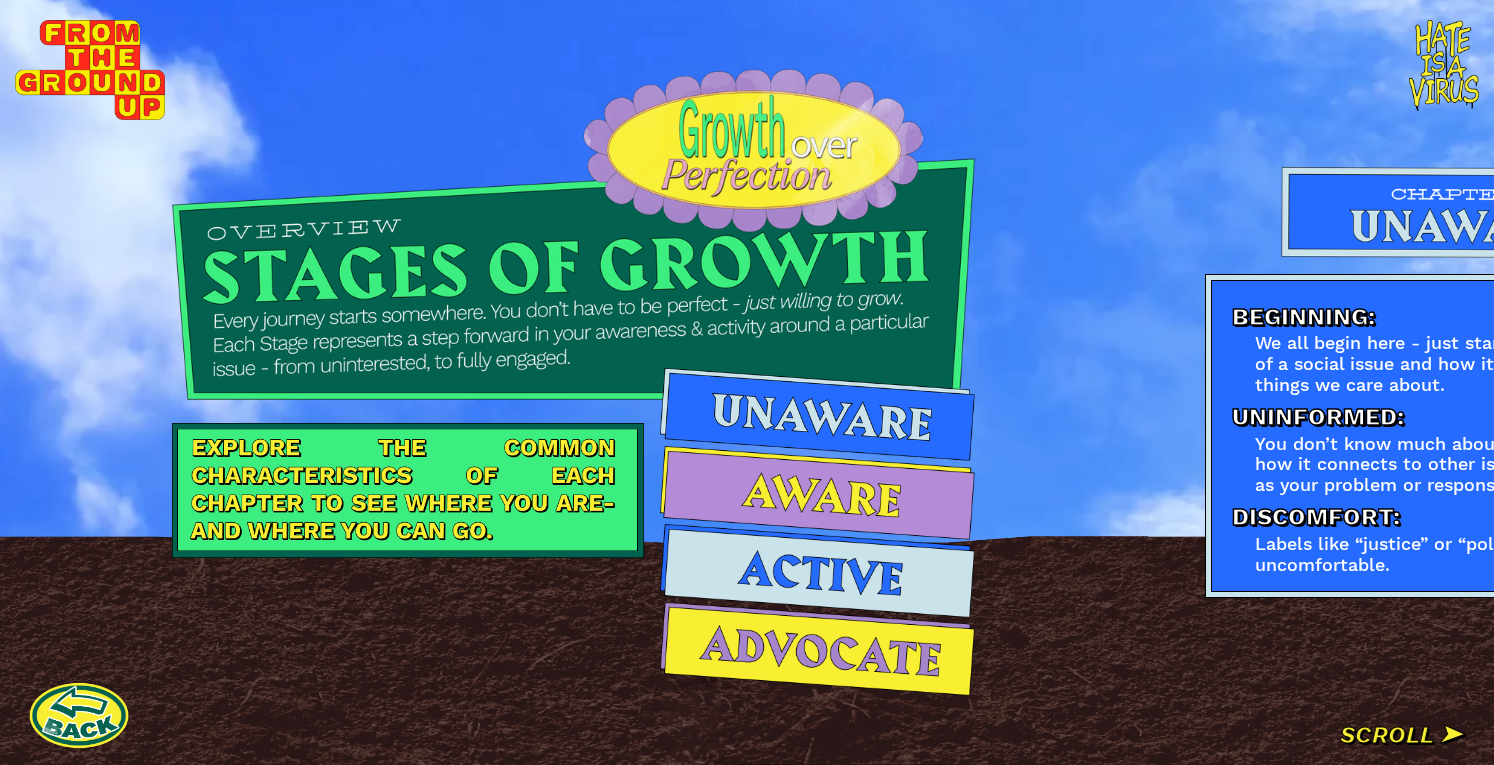 scroll, scrollTop: 0, scrollLeft: 0, axis: both 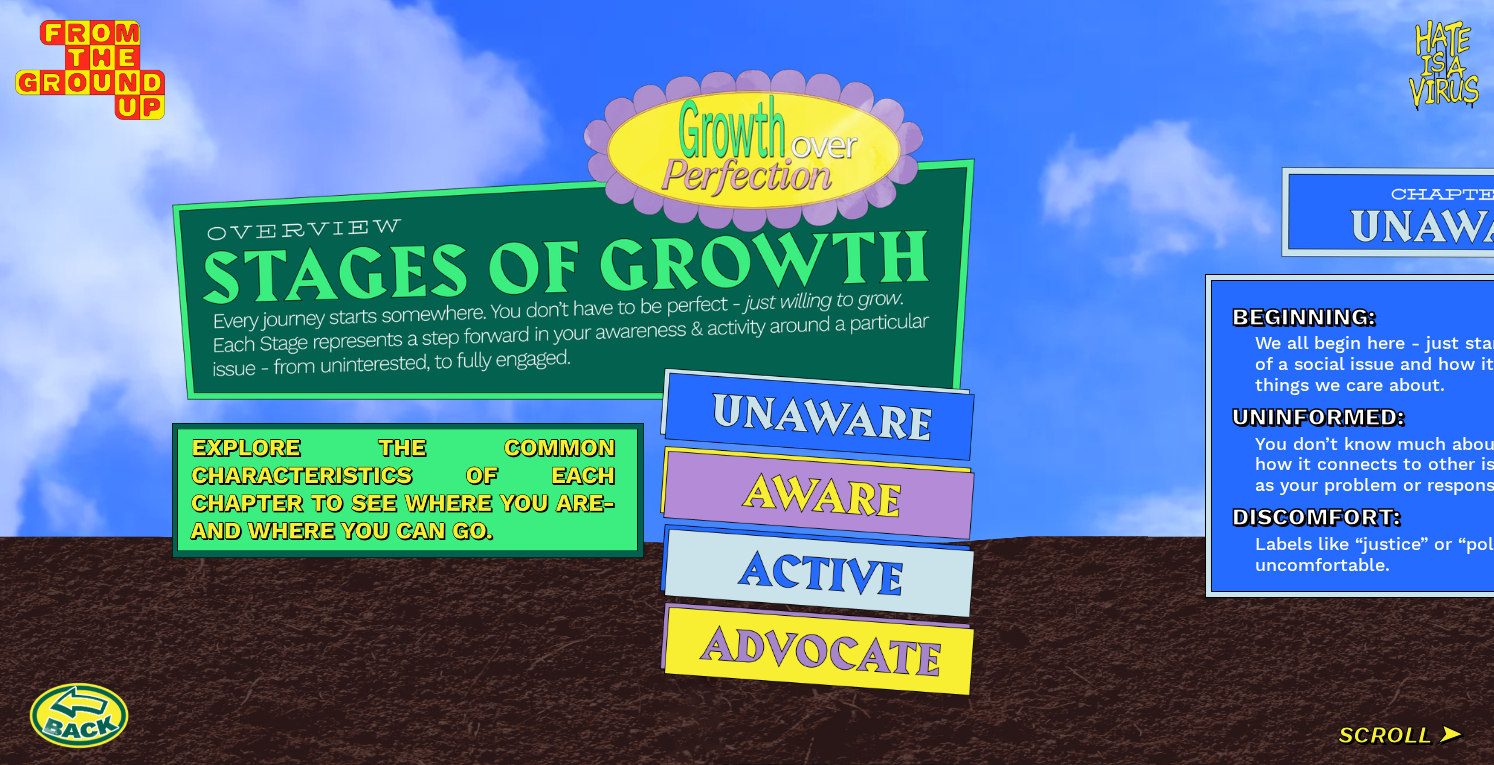 click at bounding box center (817, 414) 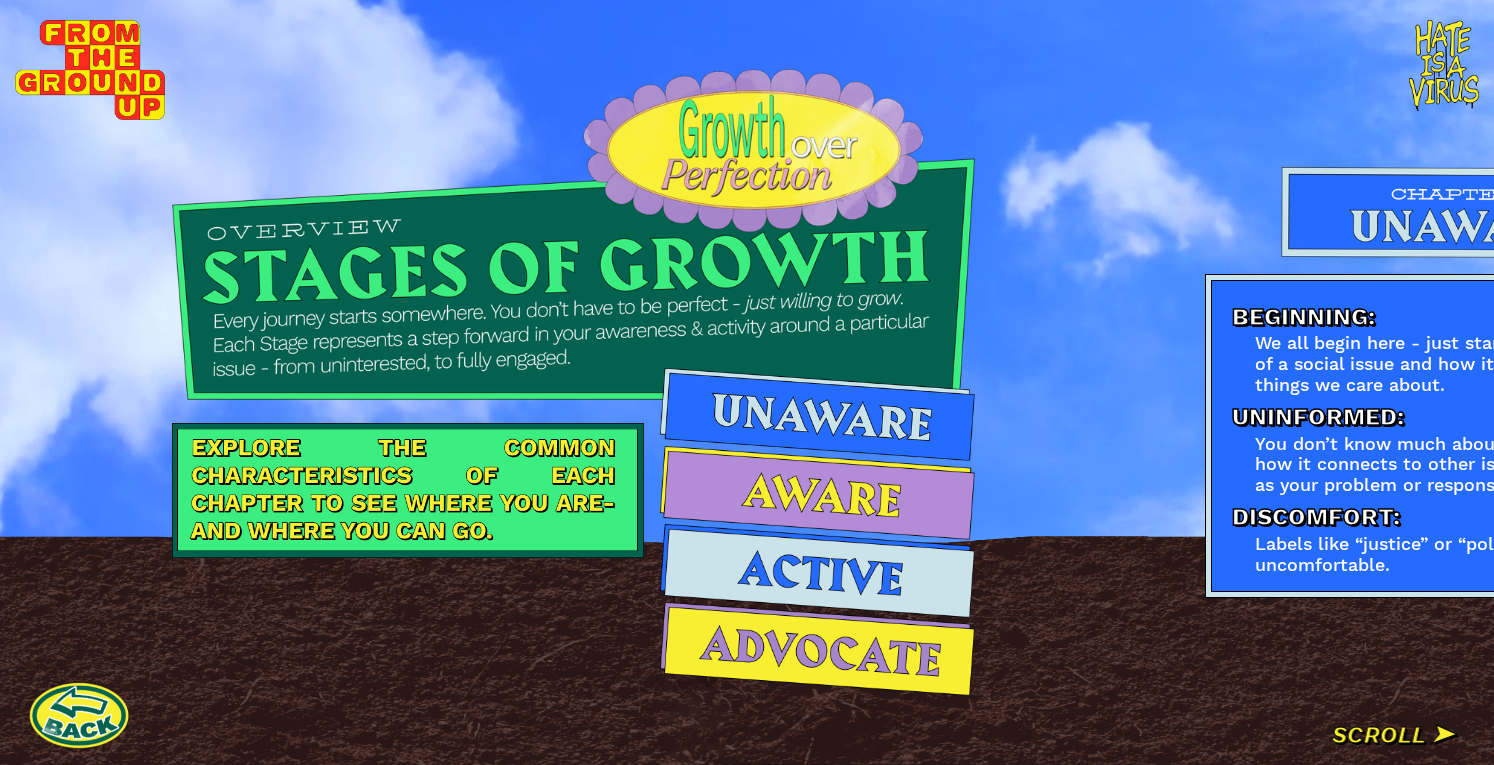 click on "Beginning: We all begin here - just starting to be conscious of a social issue and how it affects the people & things we care about. Uninformed: You don’t know much about what’s going on and how it connects to other issues. You don’t see it as your problem or responsibility. Discomfort: Labels like “justice” or “political” make you feel uncomfortable. LET'S REFLECT What thoughts, feelings, or beliefs come up for me about engaging social justice issues? LET'S REFLECT How do I see myself in relation to this issue? LET'S REFLECT Do I resist engaging with this issue? Where does that hesitation come from? 1 2 3" at bounding box center (1722, 382) 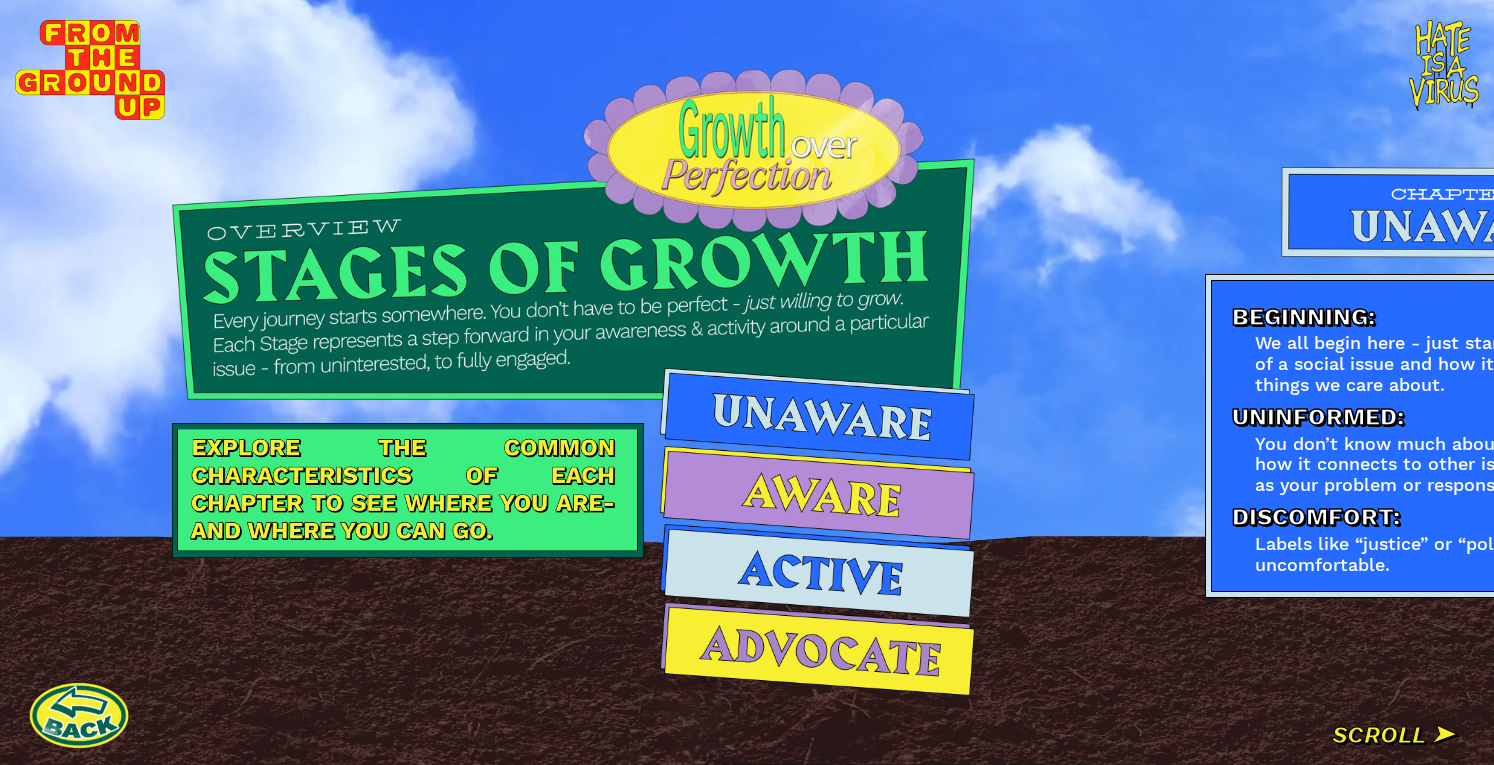 click on "Beginning: We all begin here - just starting to be conscious of a social issue and how it affects the people & things we care about. Uninformed: You don’t know much about what’s going on and how it connects to other issues. You don’t see it as your problem or responsibility. Discomfort: Labels like “justice” or “political” make you feel uncomfortable. LET'S REFLECT What thoughts, feelings, or beliefs come up for me about engaging social justice issues? LET'S REFLECT How do I see myself in relation to this issue? LET'S REFLECT Do I resist engaging with this issue? Where does that hesitation come from? 1 2 3" at bounding box center (1722, 382) 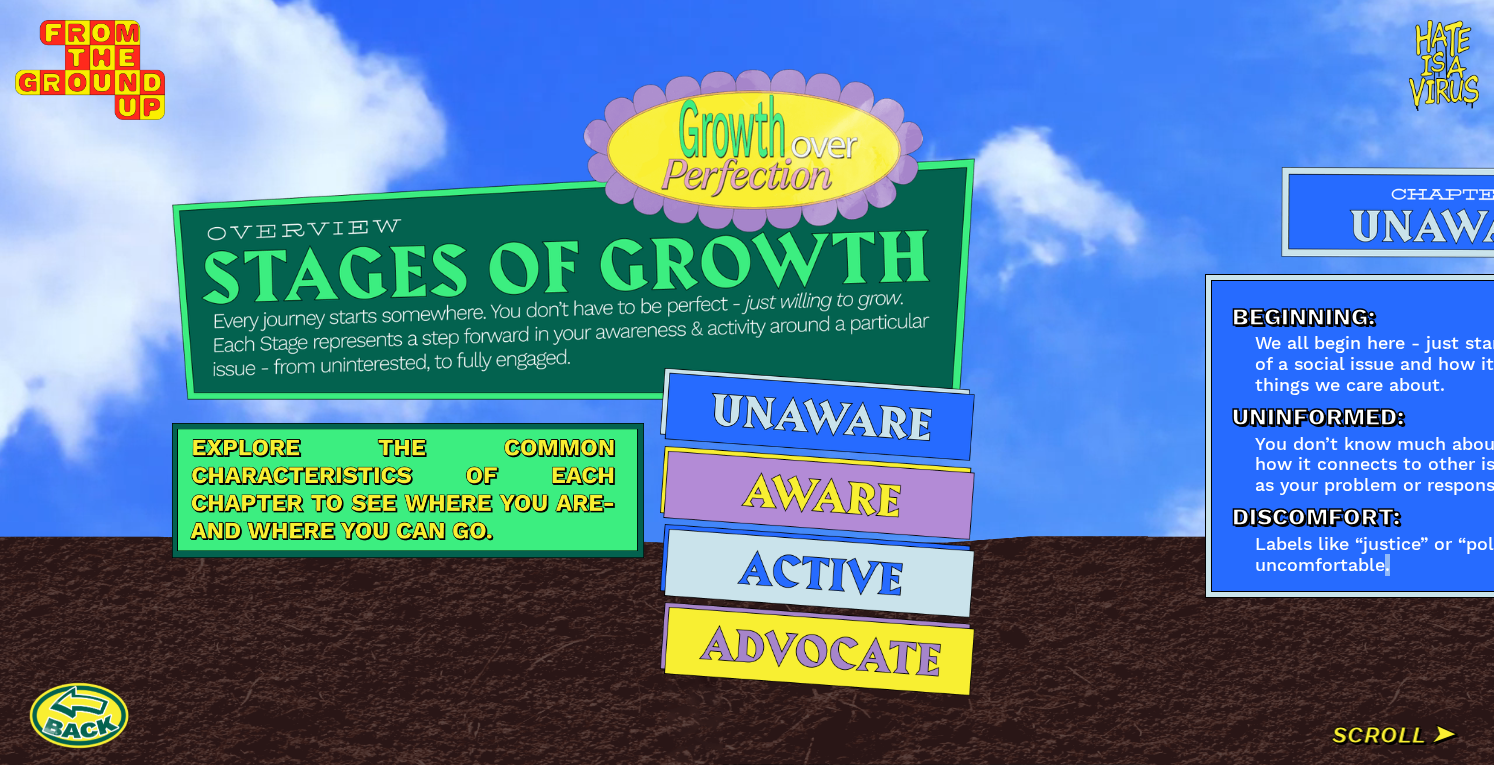 click on "Beginning: We all begin here - just starting to be conscious of a social issue and how it affects the people & things we care about. Uninformed: You don’t know much about what’s going on and how it connects to other issues. You don’t see it as your problem or responsibility. Discomfort: Labels like “justice” or “political” make you feel uncomfortable. LET'S REFLECT What thoughts, feelings, or beliefs come up for me about engaging social justice issues? LET'S REFLECT How do I see myself in relation to this issue? LET'S REFLECT Do I resist engaging with this issue? Where does that hesitation come from? 1 2 3" at bounding box center [1722, 382] 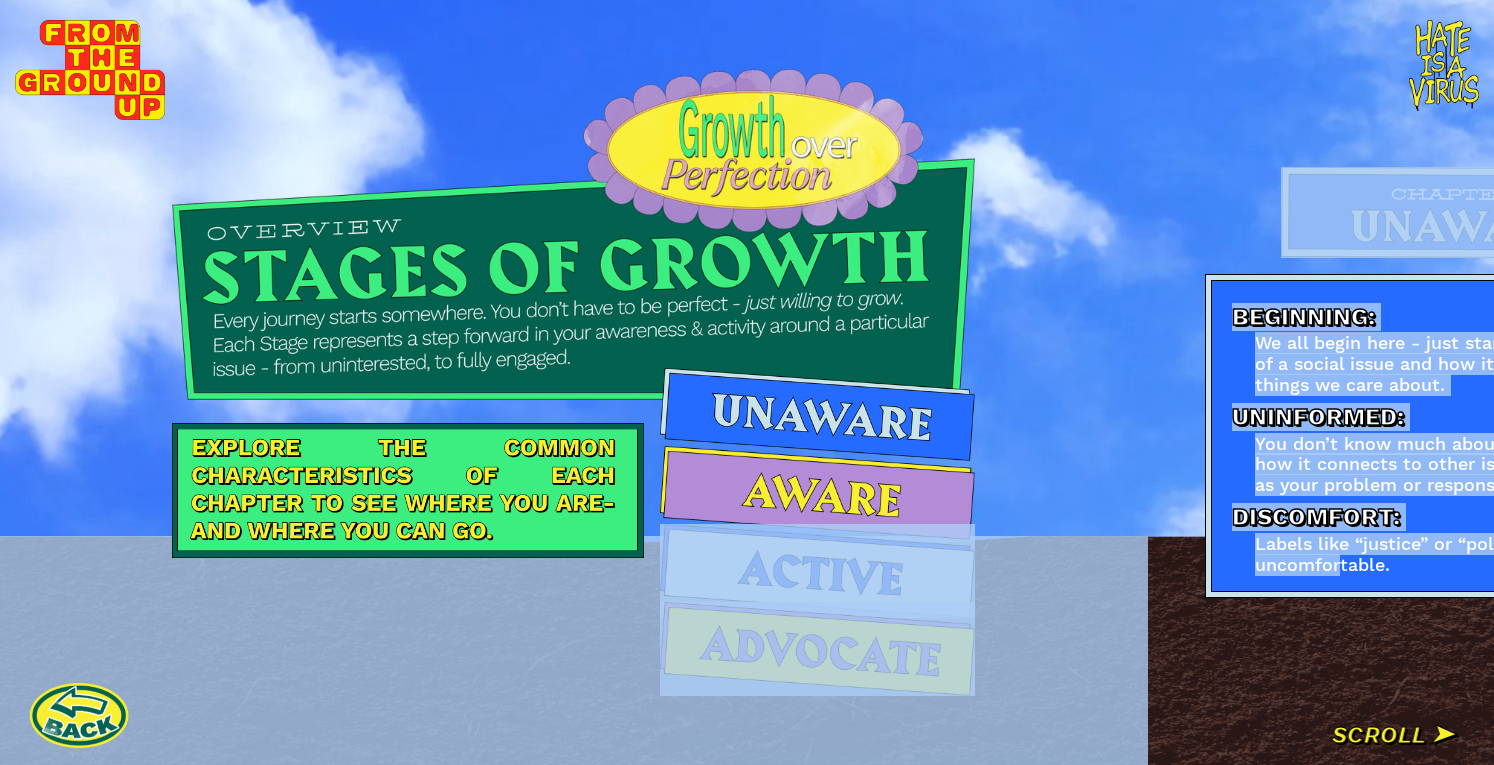 drag, startPoint x: 998, startPoint y: 705, endPoint x: 953, endPoint y: 700, distance: 45.276924 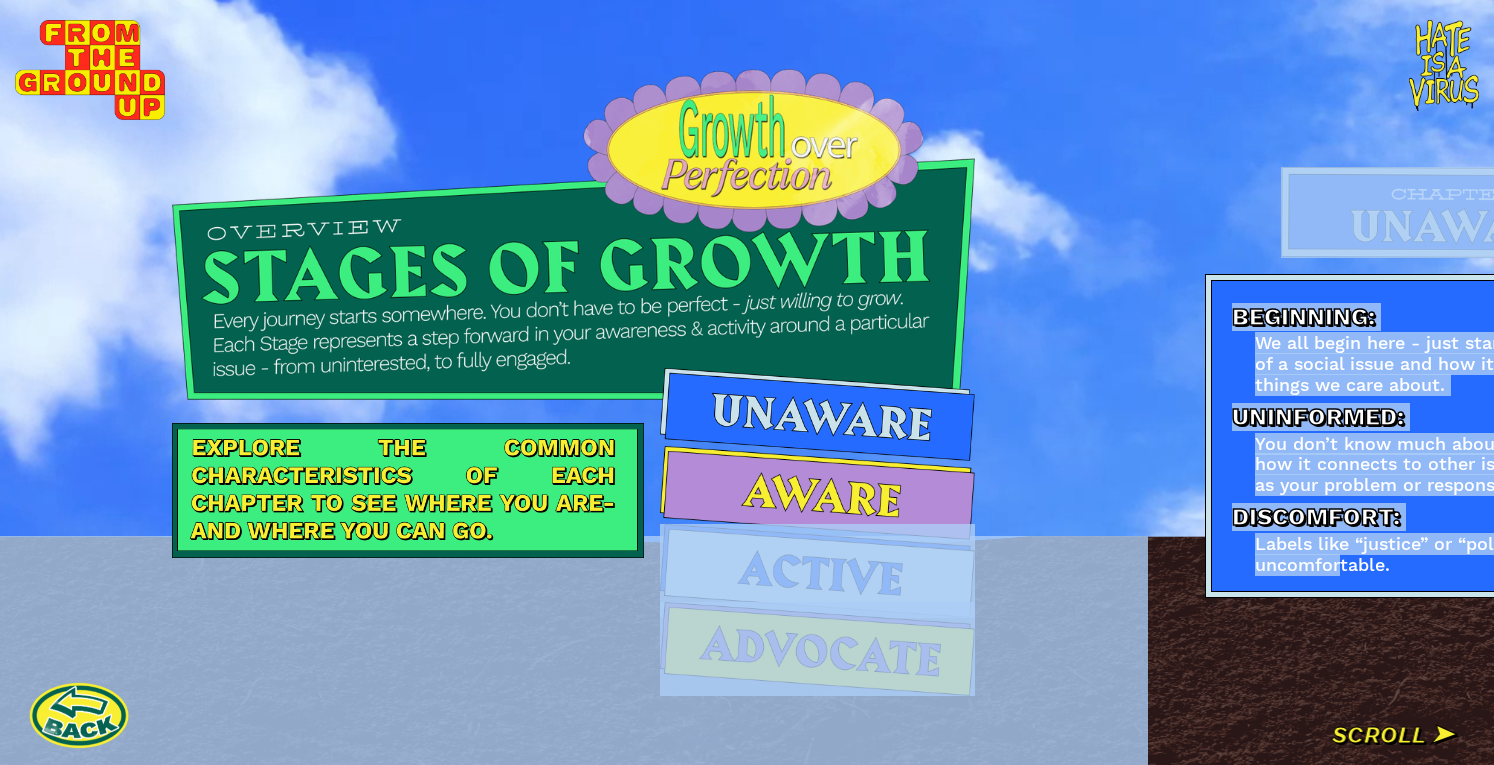 click on "Beginning: We all begin here - just starting to be conscious of a social issue and how it affects the people & things we care about. Uninformed: You don’t know much about what’s going on and how it connects to other issues. You don’t see it as your problem or responsibility. Discomfort: Labels like “justice” or “political” make you feel uncomfortable. LET'S REFLECT What thoughts, feelings, or beliefs come up for me about engaging social justice issues? LET'S REFLECT How do I see myself in relation to this issue? LET'S REFLECT Do I resist engaging with this issue? Where does that hesitation come from? 1 2 3 Curiosity: You’re starting to learn about this issue, growing in your knowledge. Personal Investment: You’ve begun to see how this social issue connects to you & the communities you care about. Education: You’re beginning to hold informed thoughts, opinions or perspectives on this issue, which may have shifted as you’ve become Aware. LET'S REFLECT LET'S REFLECT LET'S REFLECT 1 2 3 1 2" at bounding box center [2869, 382] 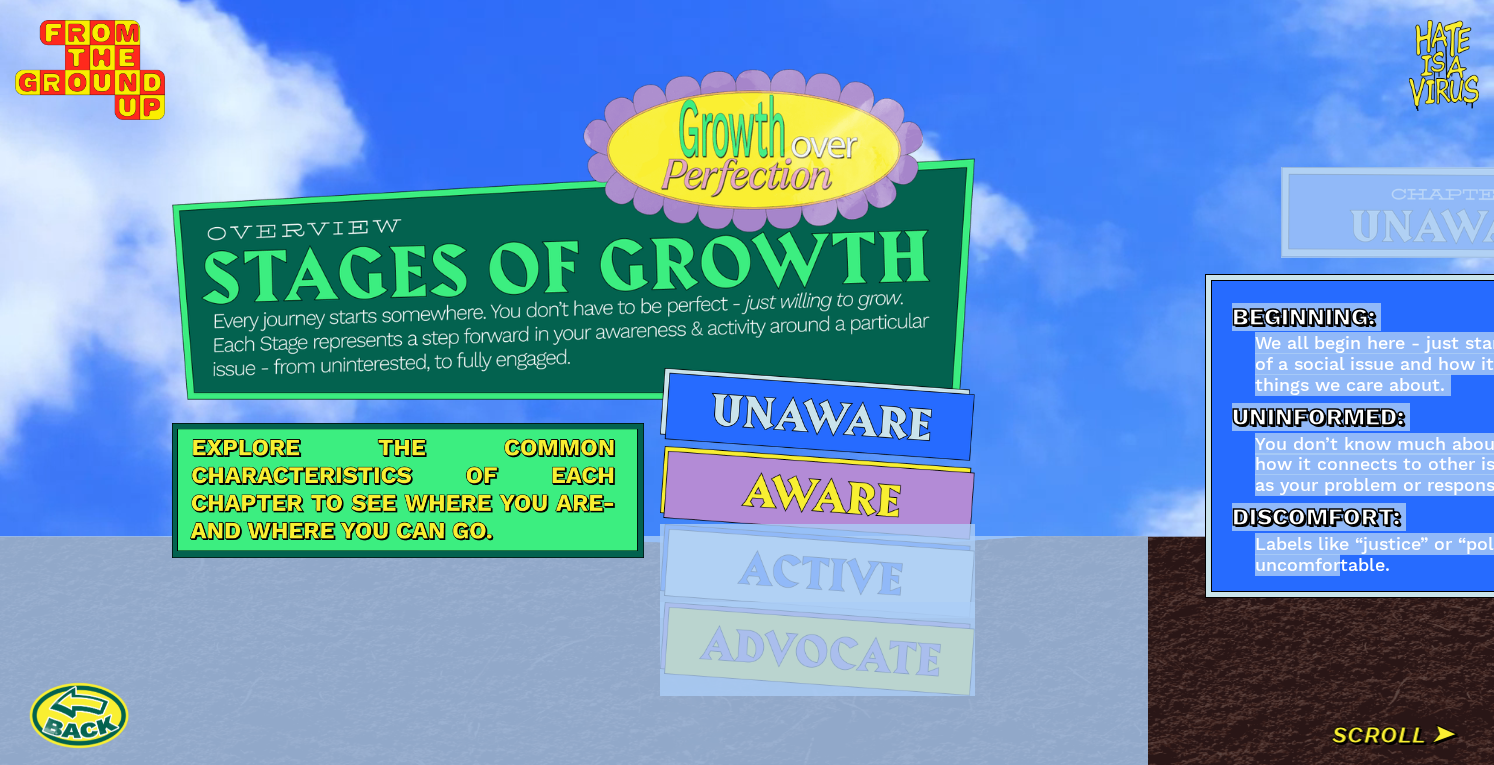click on "Beginning: We all begin here - just starting to be conscious of a social issue and how it affects the people & things we care about. Uninformed: You don’t know much about what’s going on and how it connects to other issues. You don’t see it as your problem or responsibility. Discomfort: Labels like “justice” or “political” make you feel uncomfortable. LET'S REFLECT What thoughts, feelings, or beliefs come up for me about engaging social justice issues? LET'S REFLECT How do I see myself in relation to this issue? LET'S REFLECT Do I resist engaging with this issue? Where does that hesitation come from? 1 2 3" at bounding box center [1722, 382] 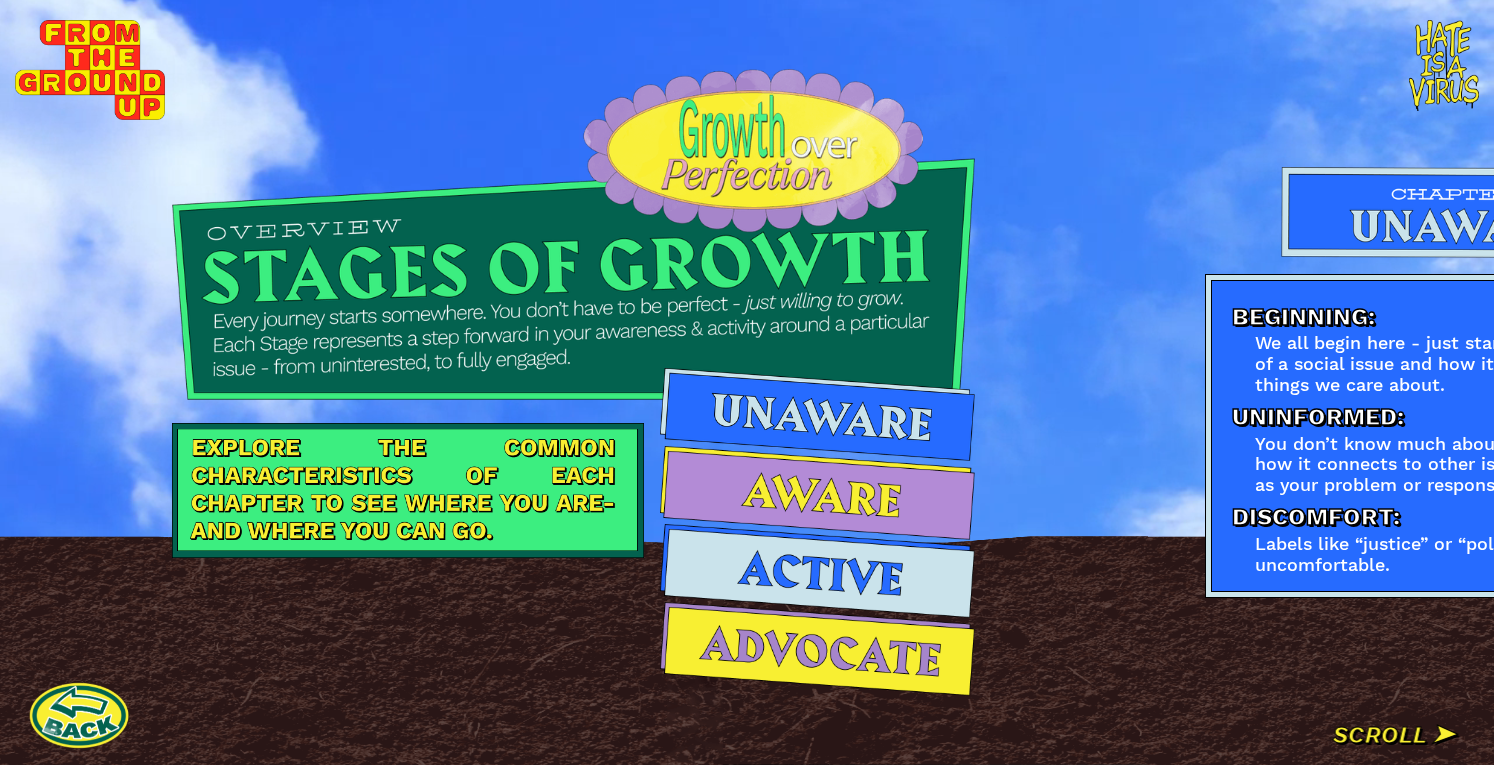 click on "Beginning: We all begin here - just starting to be conscious of a social issue and how it affects the people & things we care about. Uninformed: You don’t know much about what’s going on and how it connects to other issues. You don’t see it as your problem or responsibility. Discomfort: Labels like “justice” or “political” make you feel uncomfortable. LET'S REFLECT What thoughts, feelings, or beliefs come up for me about engaging social justice issues? LET'S REFLECT How do I see myself in relation to this issue? LET'S REFLECT Do I resist engaging with this issue? Where does that hesitation come from? 1 2 3" at bounding box center [1722, 382] 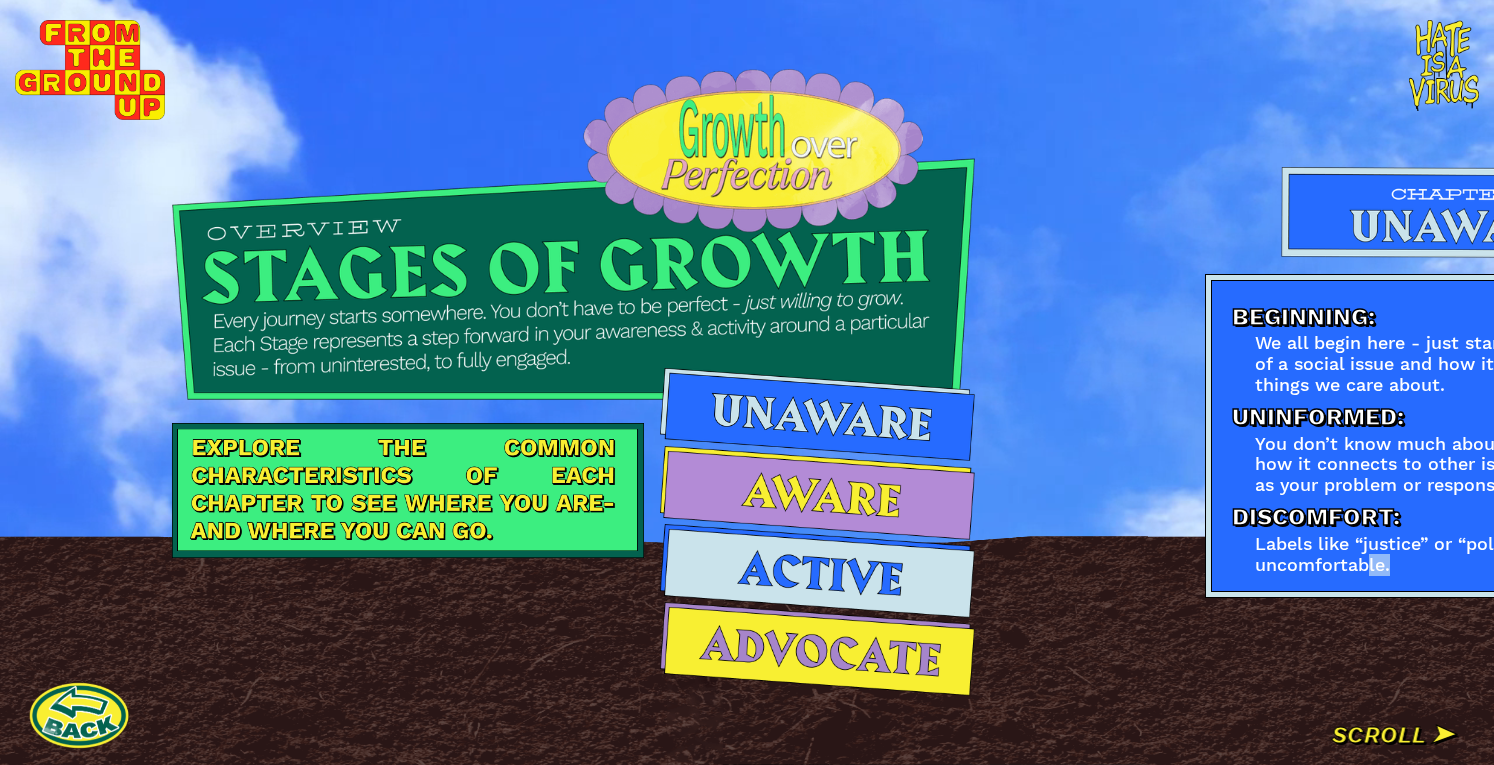 drag, startPoint x: 1369, startPoint y: 735, endPoint x: 1433, endPoint y: 715, distance: 67.052216 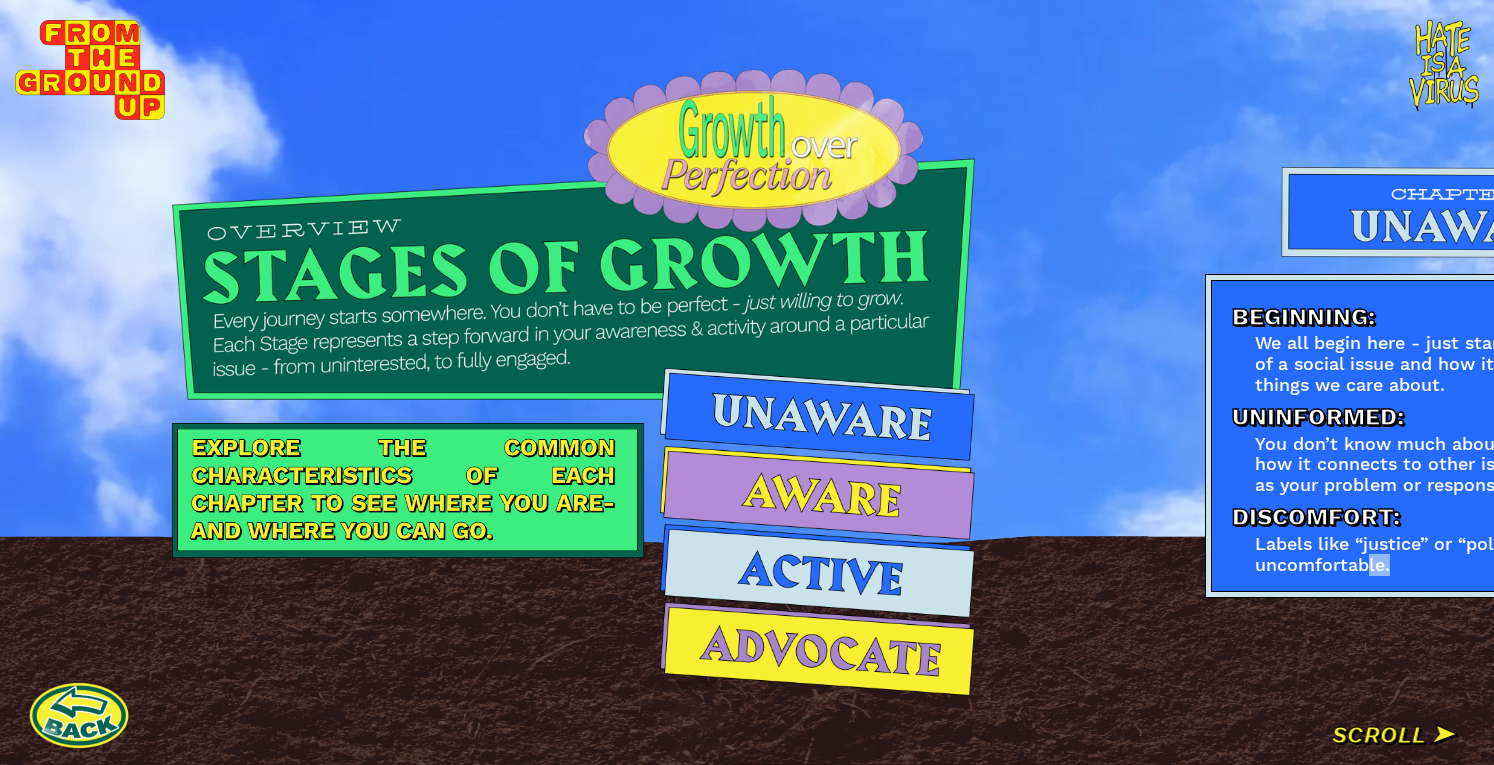 click on "Beginning: We all begin here - just starting to be conscious of a social issue and how it affects the people & things we care about. Uninformed: You don’t know much about what’s going on and how it connects to other issues. You don’t see it as your problem or responsibility. Discomfort: Labels like “justice” or “political” make you feel uncomfortable. LET'S REFLECT What thoughts, feelings, or beliefs come up for me about engaging social justice issues? LET'S REFLECT How do I see myself in relation to this issue? LET'S REFLECT Do I resist engaging with this issue? Where does that hesitation come from? 1 2 3" at bounding box center (1722, 382) 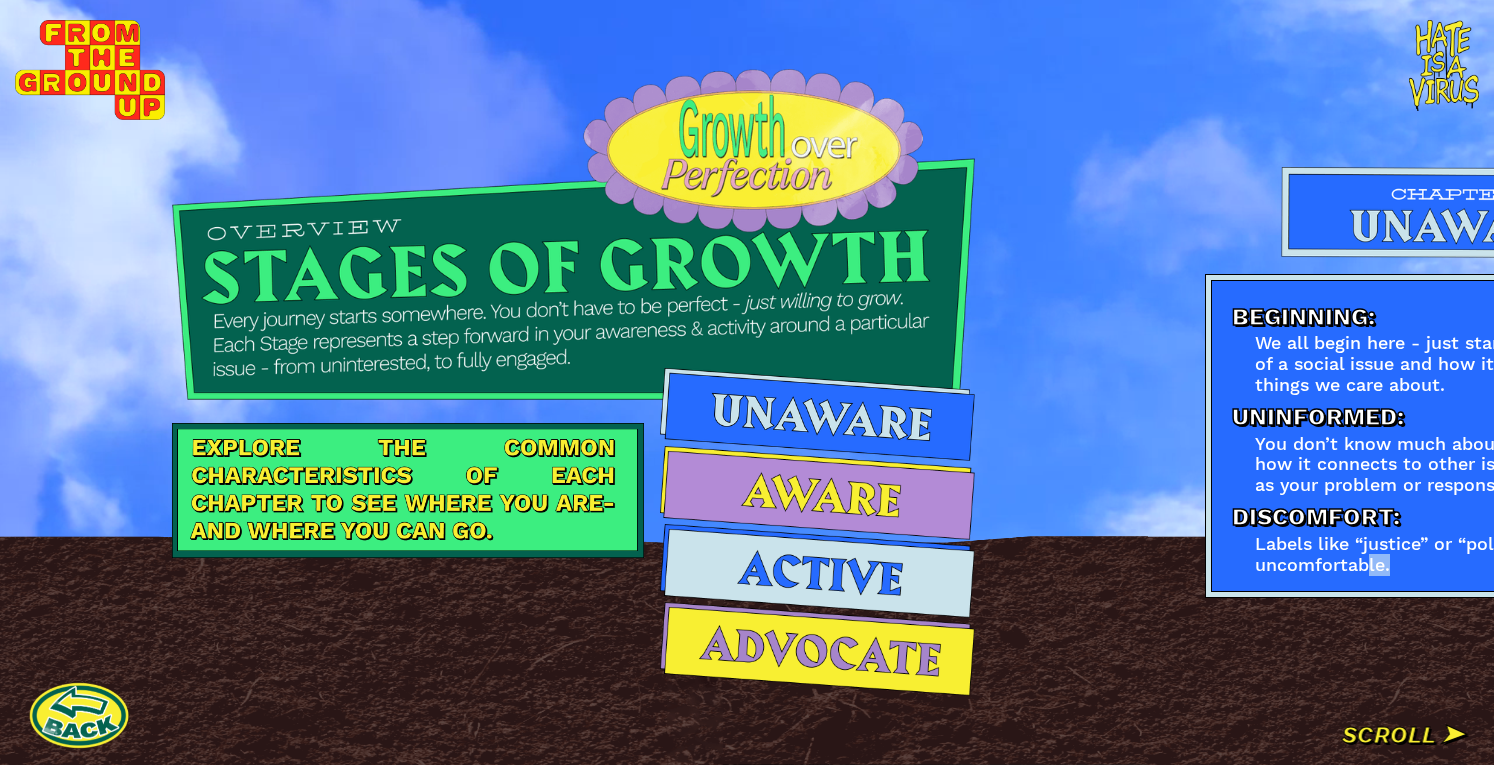 click on "Beginning: We all begin here - just starting to be conscious of a social issue and how it affects the people & things we care about. Uninformed: You don’t know much about what’s going on and how it connects to other issues. You don’t see it as your problem or responsibility. Discomfort: Labels like “justice” or “political” make you feel uncomfortable. LET'S REFLECT What thoughts, feelings, or beliefs come up for me about engaging social justice issues? LET'S REFLECT How do I see myself in relation to this issue? LET'S REFLECT Do I resist engaging with this issue? Where does that hesitation come from? 1 2 3" at bounding box center (1722, 382) 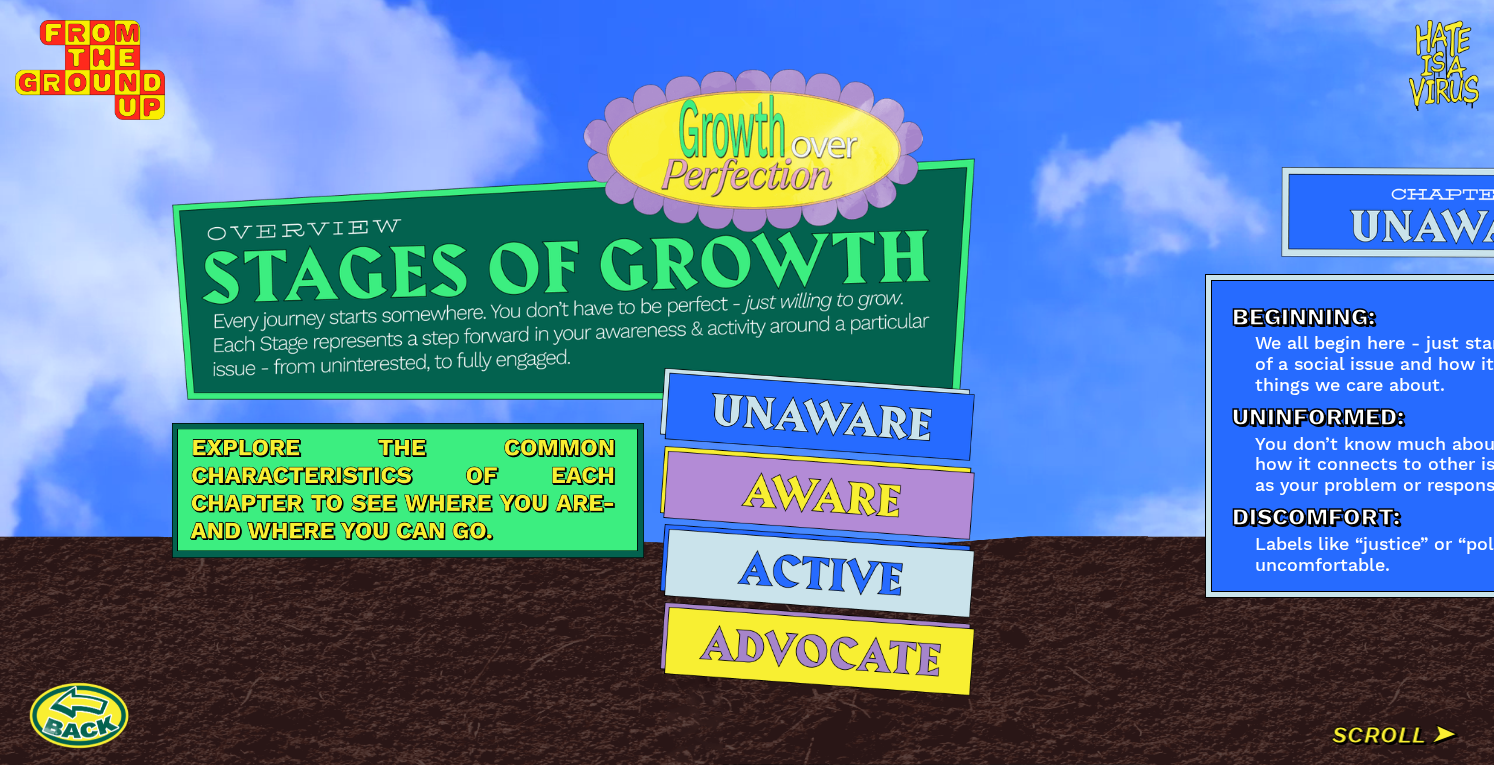 click on "Beginning: We all begin here - just starting to be conscious of a social issue and how it affects the people & things we care about. Uninformed: You don’t know much about what’s going on and how it connects to other issues. You don’t see it as your problem or responsibility. Discomfort: Labels like “justice” or “political” make you feel uncomfortable. LET'S REFLECT What thoughts, feelings, or beliefs come up for me about engaging social justice issues? LET'S REFLECT How do I see myself in relation to this issue? LET'S REFLECT Do I resist engaging with this issue? Where does that hesitation come from? 1 2 3" at bounding box center (1722, 382) 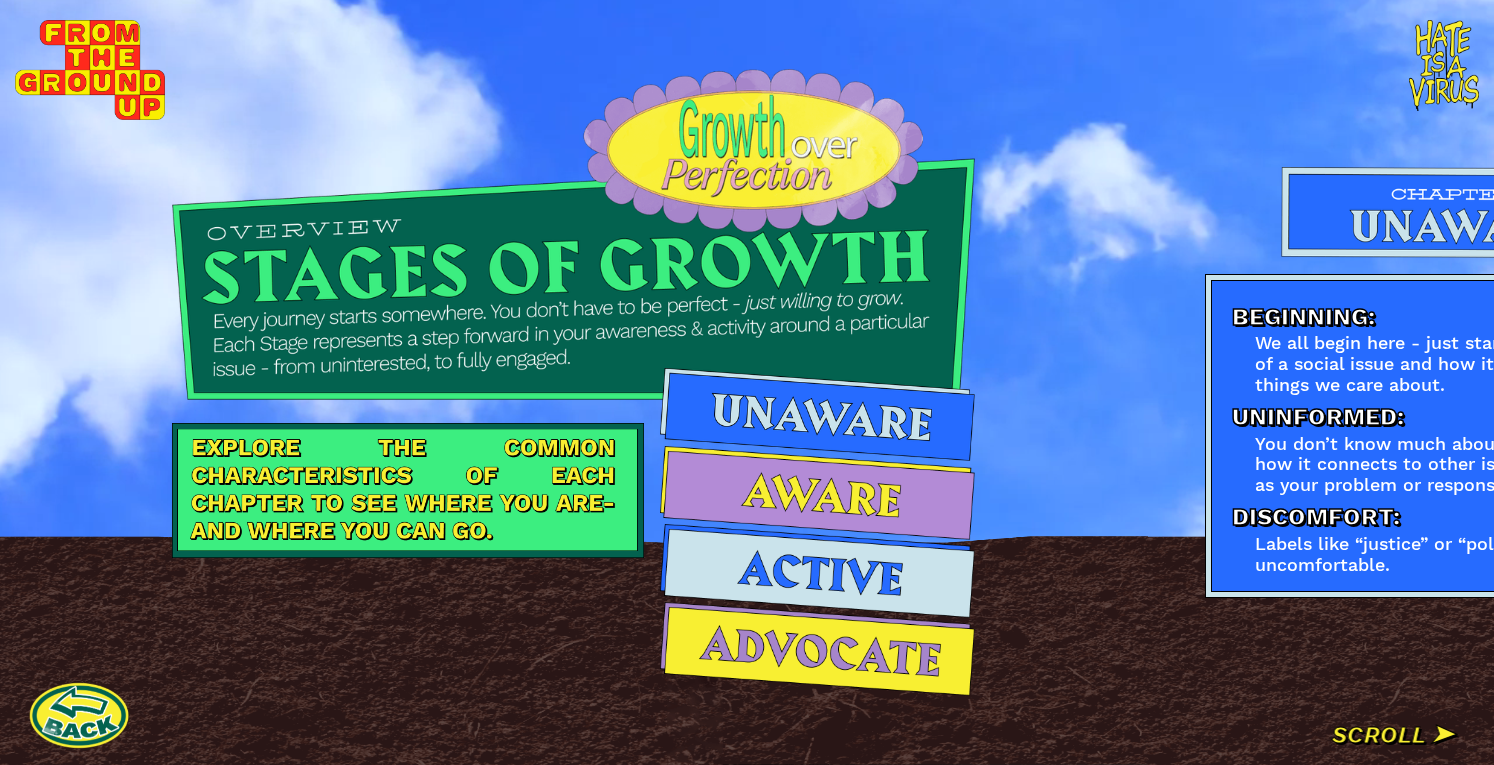 click on "Beginning: We all begin here - just starting to be conscious of a social issue and how it affects the people & things we care about. Uninformed: You don’t know much about what’s going on and how it connects to other issues. You don’t see it as your problem or responsibility. Discomfort: Labels like “justice” or “political” make you feel uncomfortable. LET'S REFLECT What thoughts, feelings, or beliefs come up for me about engaging social justice issues? LET'S REFLECT How do I see myself in relation to this issue? LET'S REFLECT Do I resist engaging with this issue? Where does that hesitation come from? 1 2 3" at bounding box center (1722, 382) 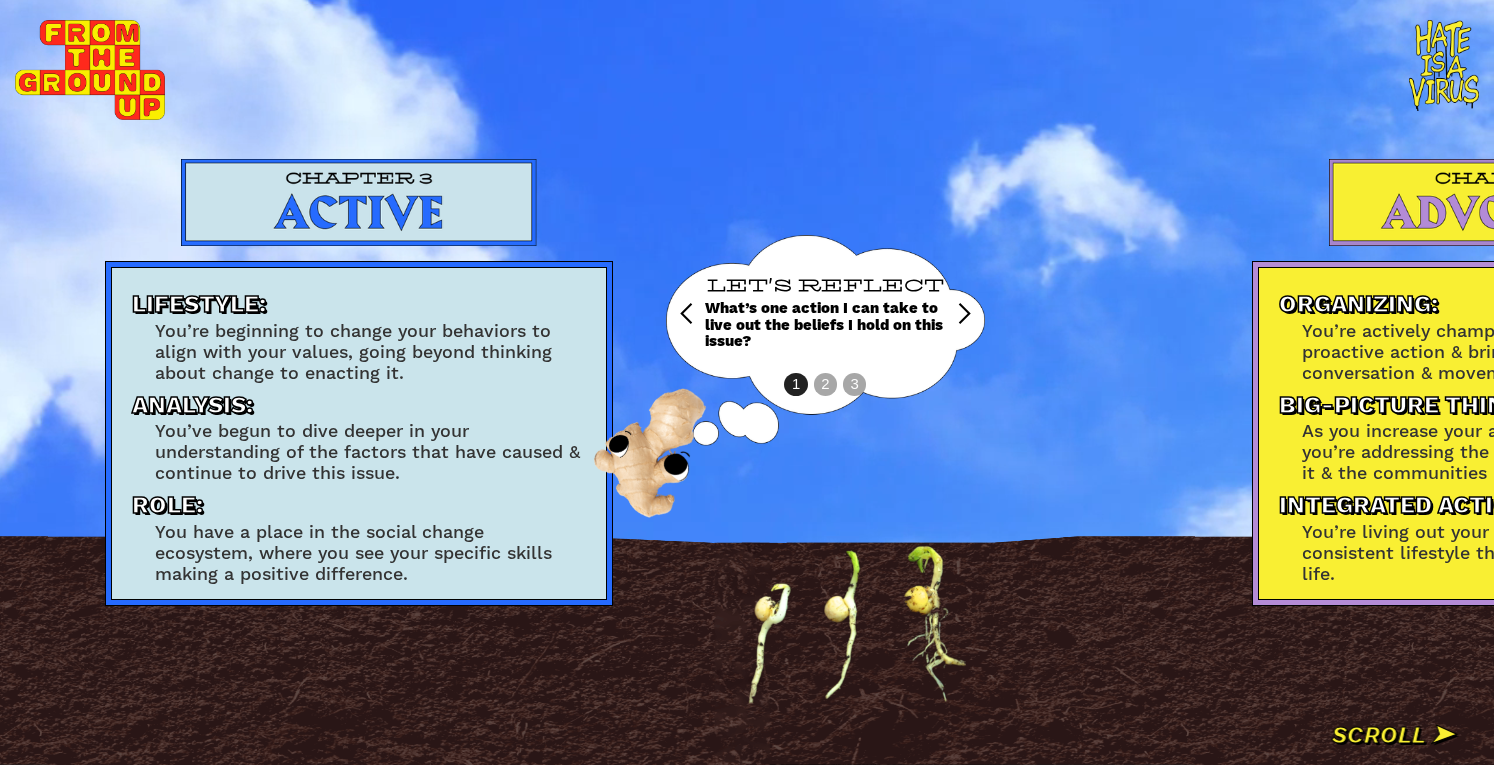 scroll, scrollTop: 0, scrollLeft: 3881, axis: horizontal 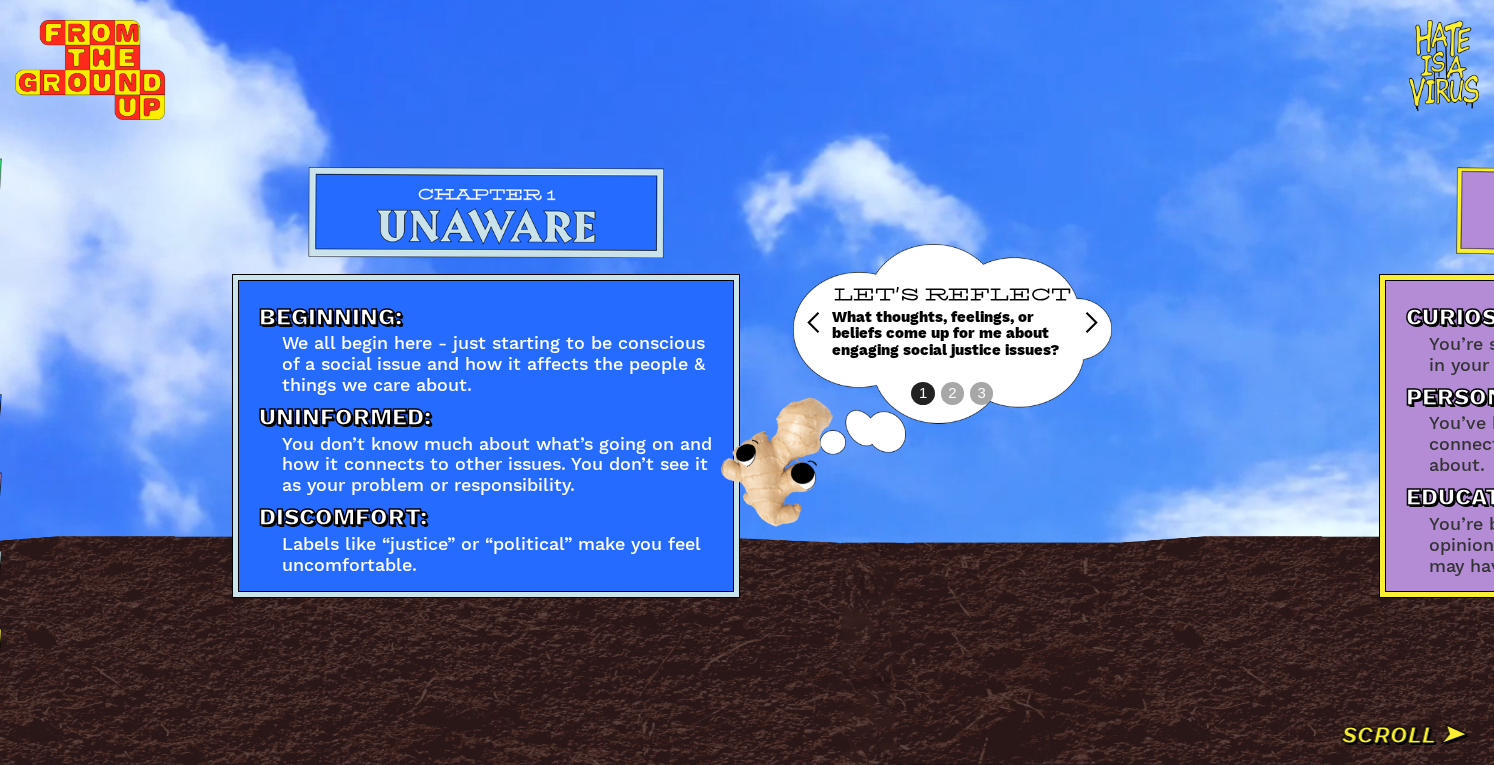 click on "LET'S REFLECT What thoughts, feelings, or beliefs come up for me about engaging social justice issues?" at bounding box center [952, 323] 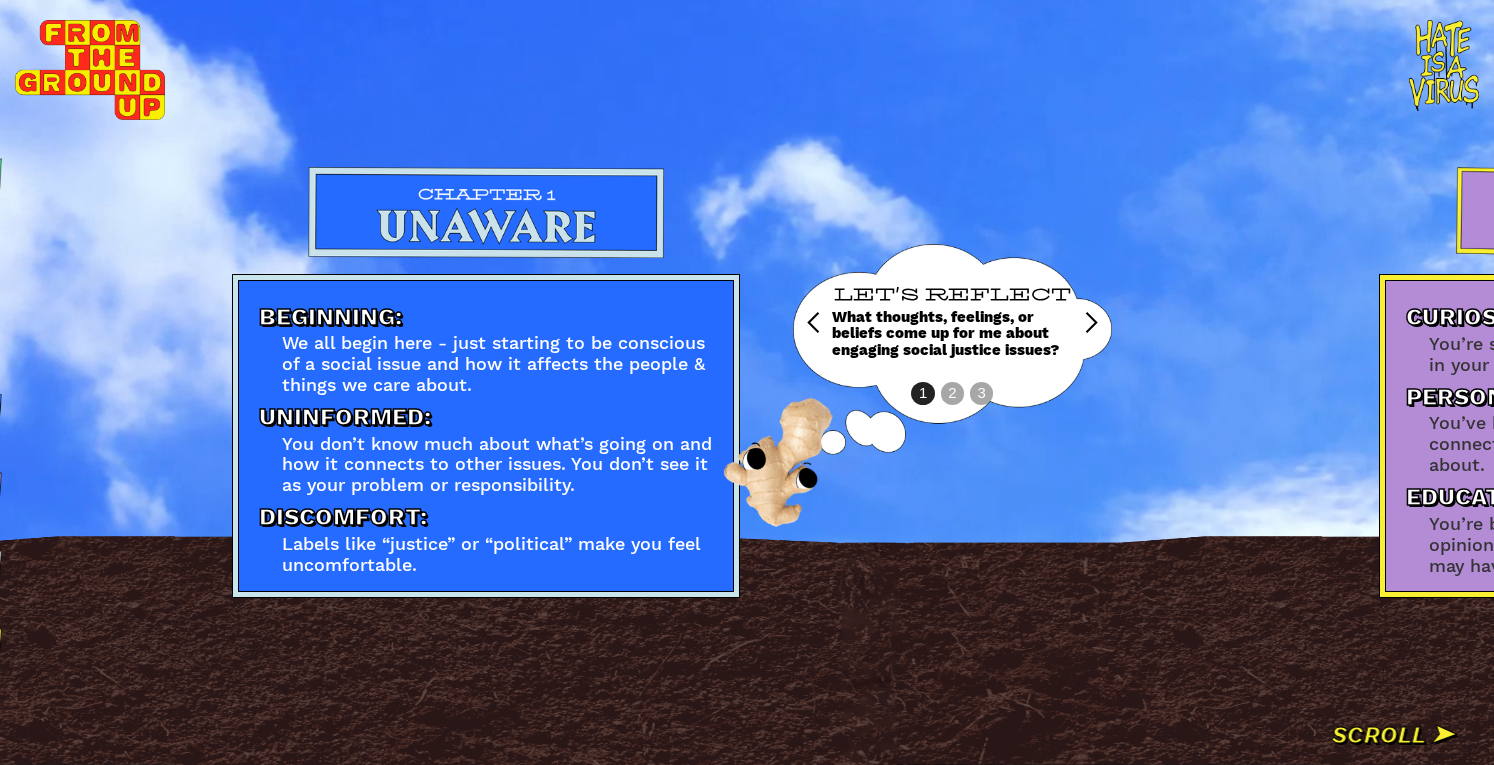 click on "LET'S REFLECT What thoughts, feelings, or beliefs come up for me about engaging social justice issues?" at bounding box center (952, 323) 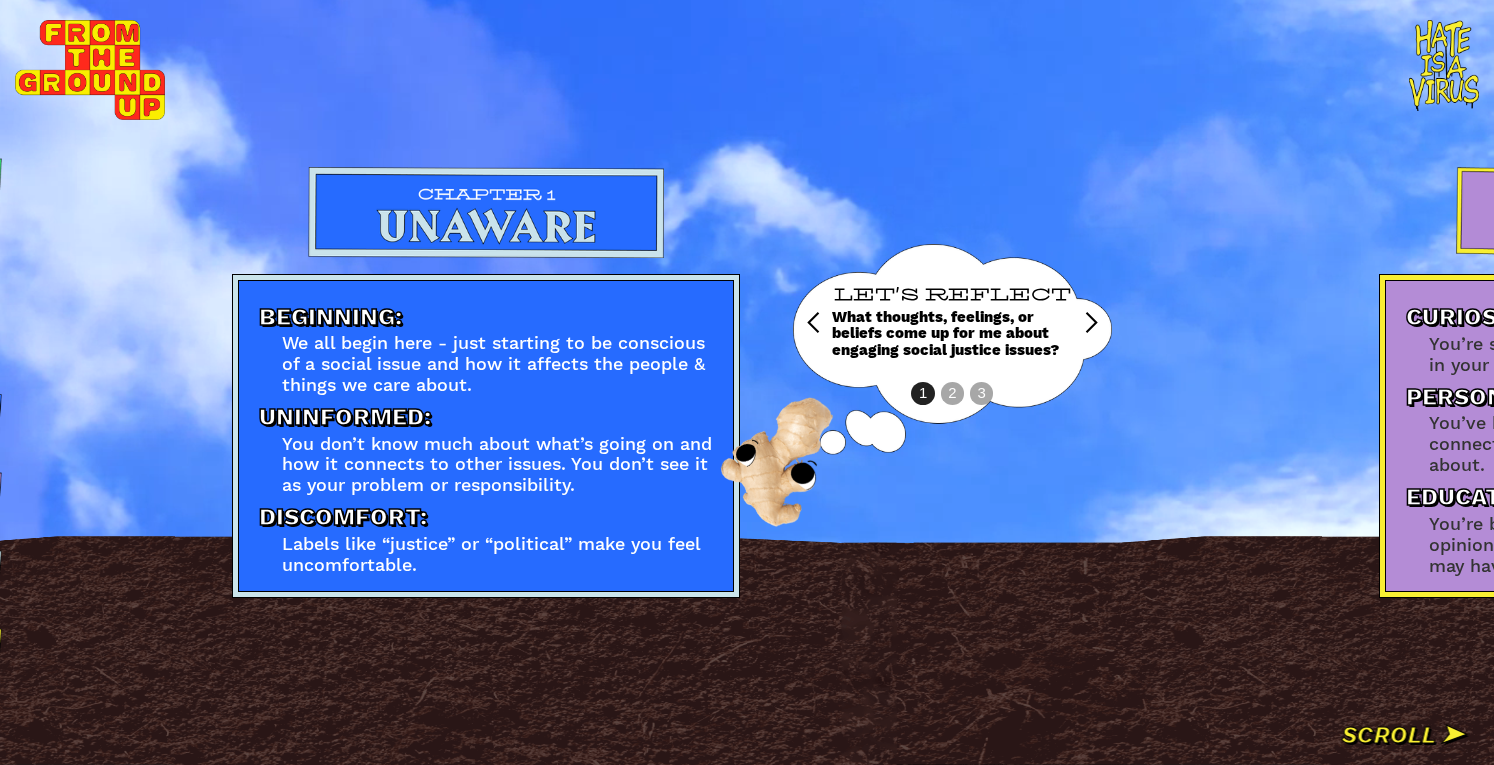 click at bounding box center (1091, 323) 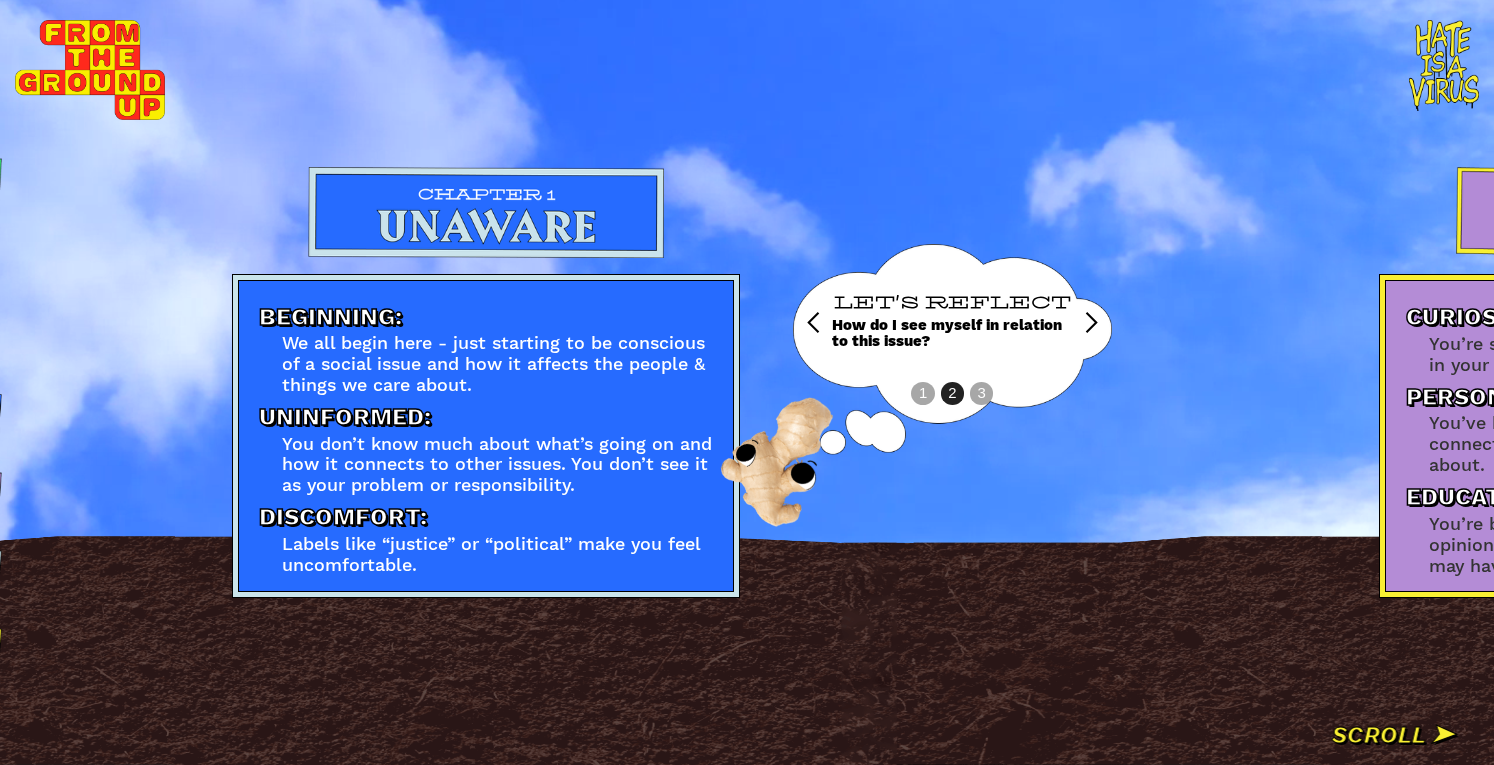 click at bounding box center [1091, 323] 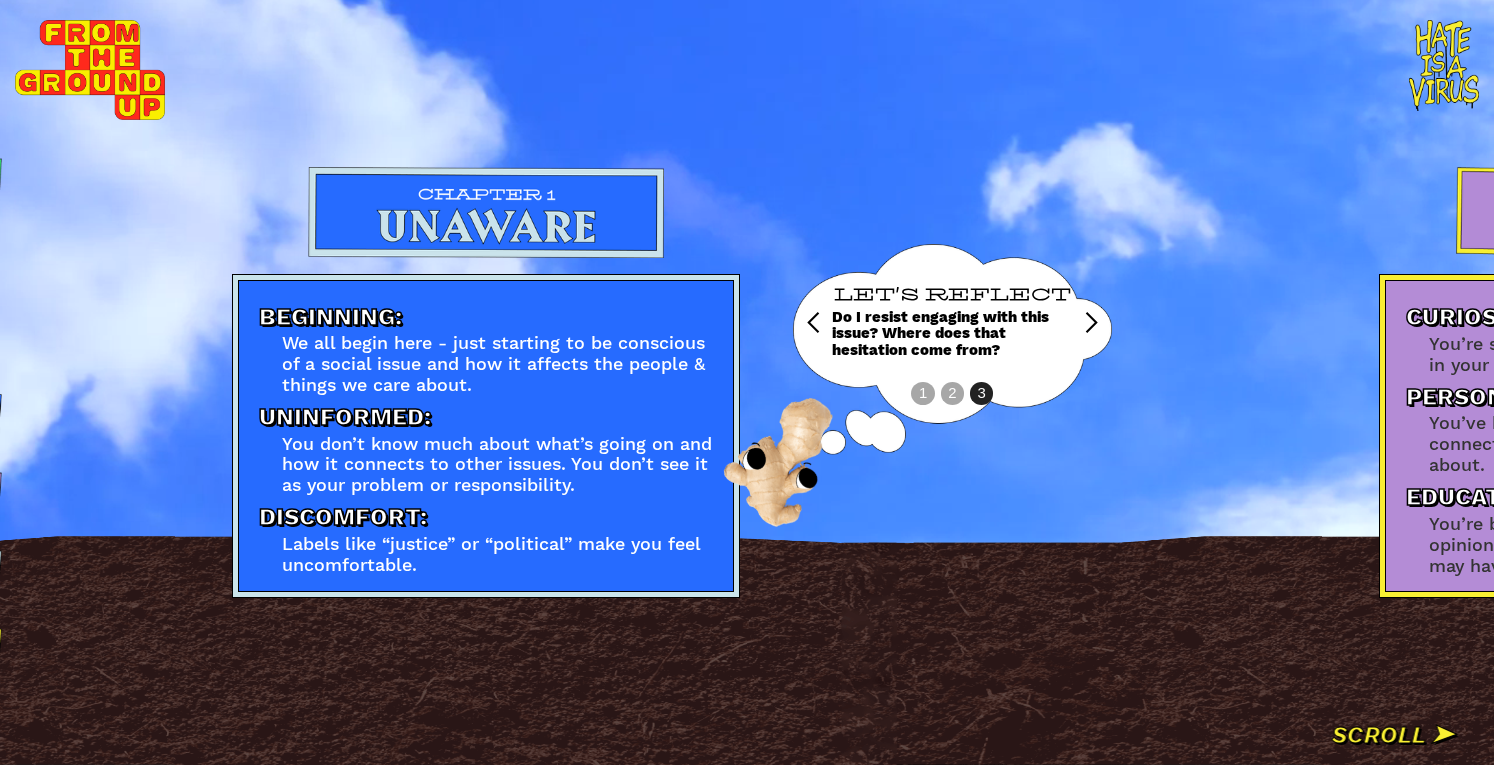 click on "Curiosity: You’re starting to learn about this issue, growing in your knowledge. Personal Investment: You’ve begun to see how this social issue connects to you & the communities you care about. Education: You’re beginning to hold informed thoughts, opinions or perspectives on this issue, which may have shifted as you’ve become Aware. LET'S REFLECT What’s one thing I can do to learn more about this issue? LET'S REFLECT What unconscious biases might affect how I understand or relate to this issue? LET'S REFLECT What’s an experience or moment that changed the way I thought about this issue? What happened, and why was it important? 1 2 3" at bounding box center (1896, 382) 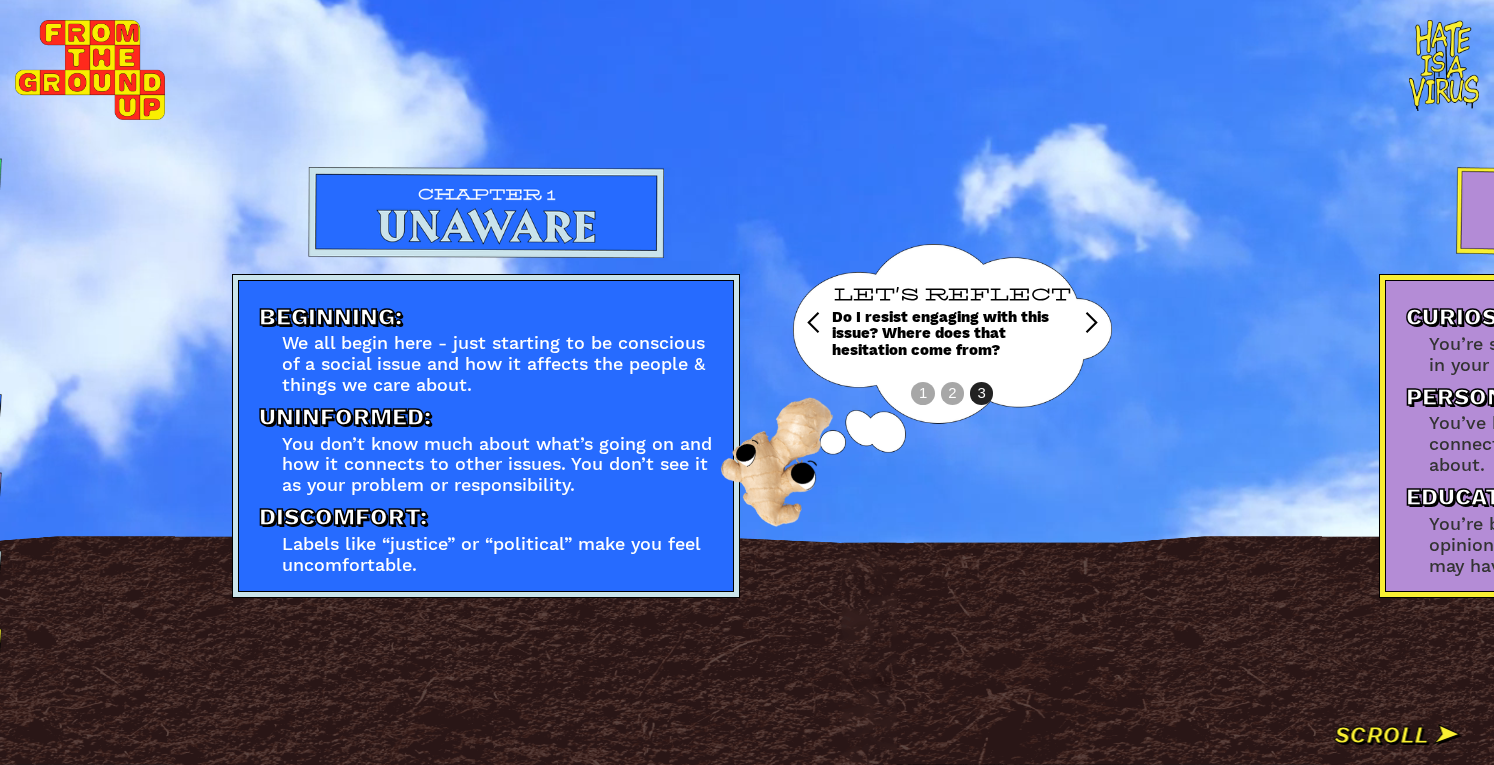 scroll, scrollTop: 0, scrollLeft: 2266, axis: horizontal 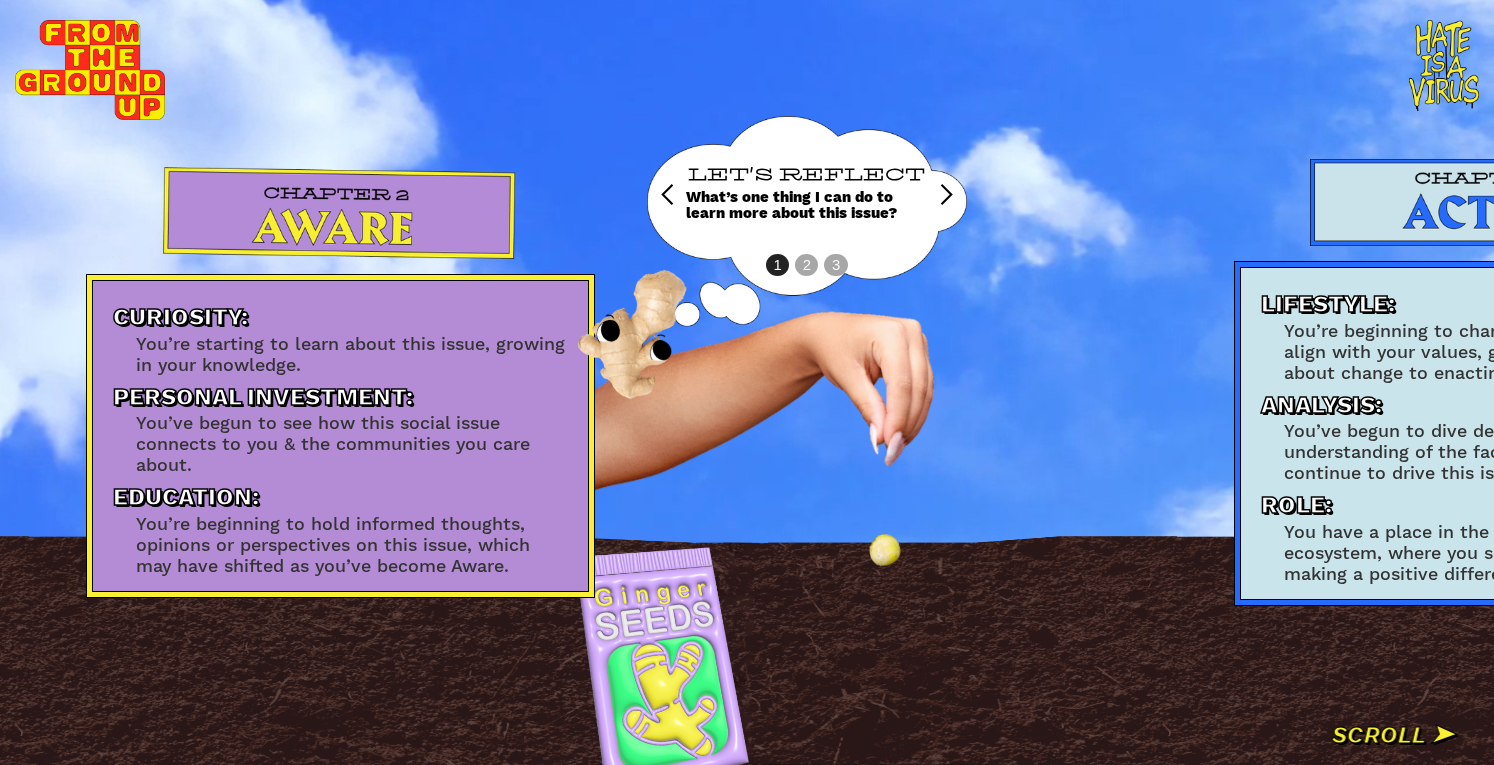 click on "Curiosity: You’re starting to learn about this issue, growing in your knowledge. Personal Investment: You’ve begun to see how this social issue connects to you & the communities you care about. Education: You’re beginning to hold informed thoughts, opinions or perspectives on this issue, which may have shifted as you’ve become Aware. LET'S REFLECT What’s one thing I can do to learn more about this issue? LET'S REFLECT What unconscious biases might affect how I understand or relate to this issue? LET'S REFLECT What’s an experience or moment that changed the way I thought about this issue? What happened, and why was it important? 1 2 3" at bounding box center (603, 382) 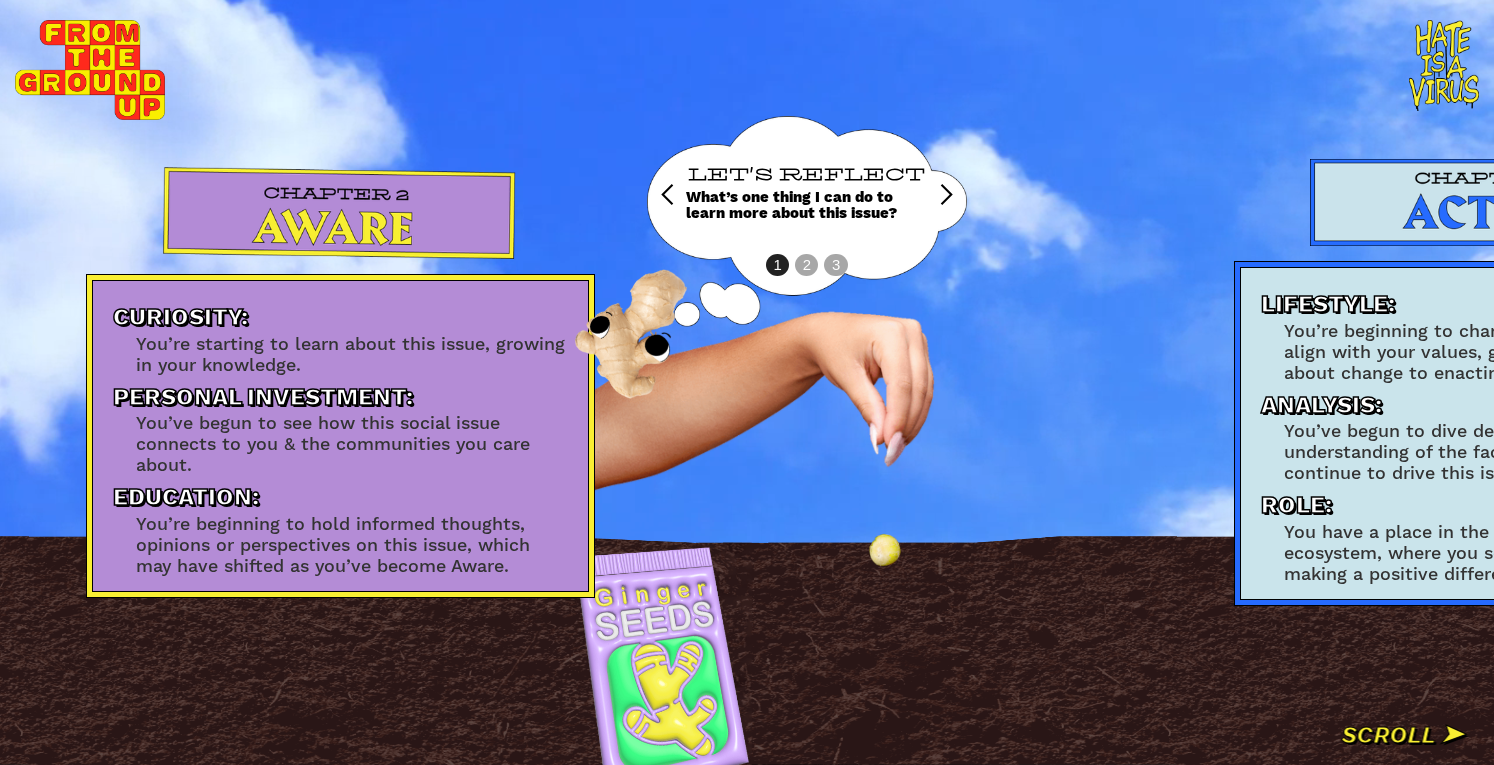 click on "You’ve begun to see how this social issue connects to you & the communities you care about." at bounding box center [352, 444] 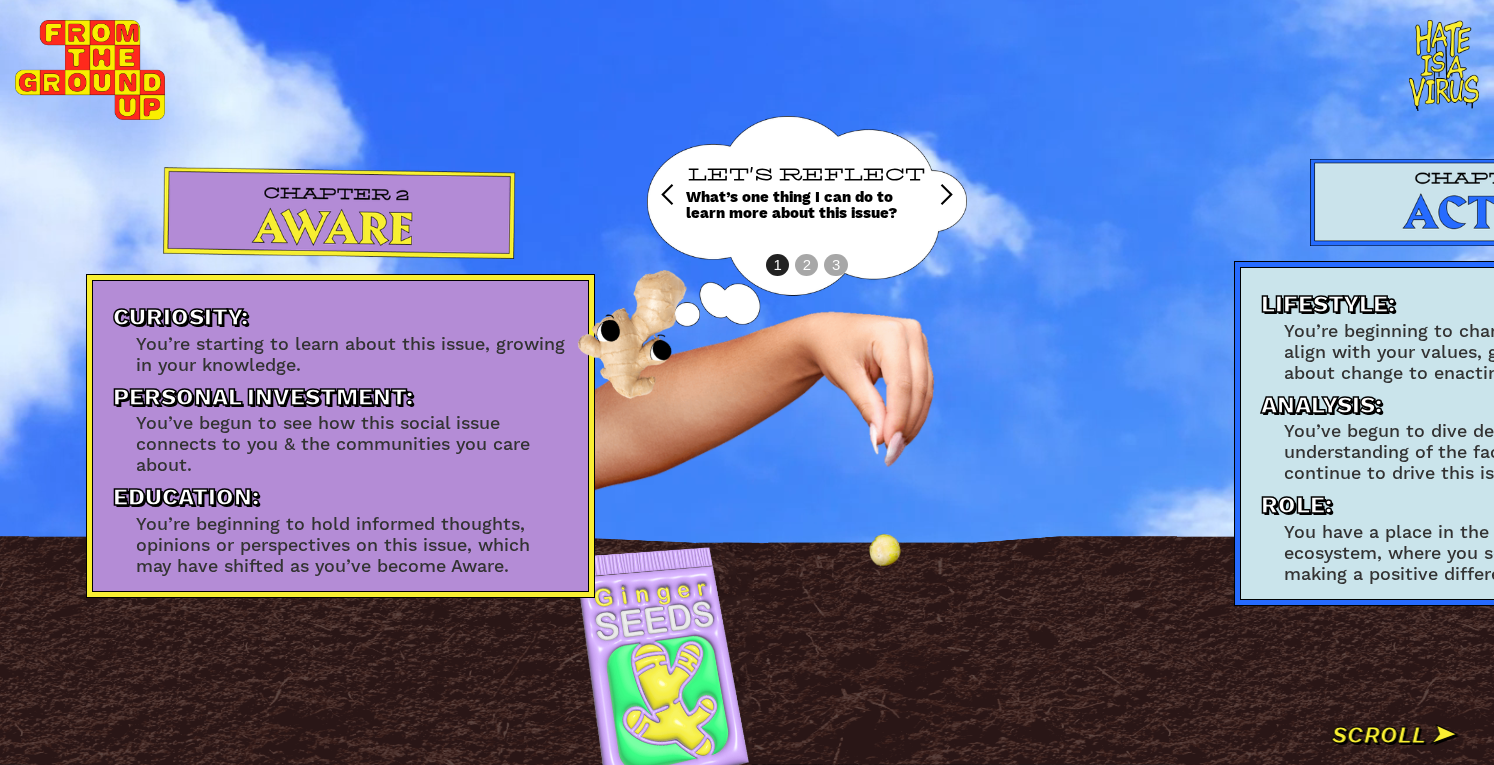 click at bounding box center (946, 195) 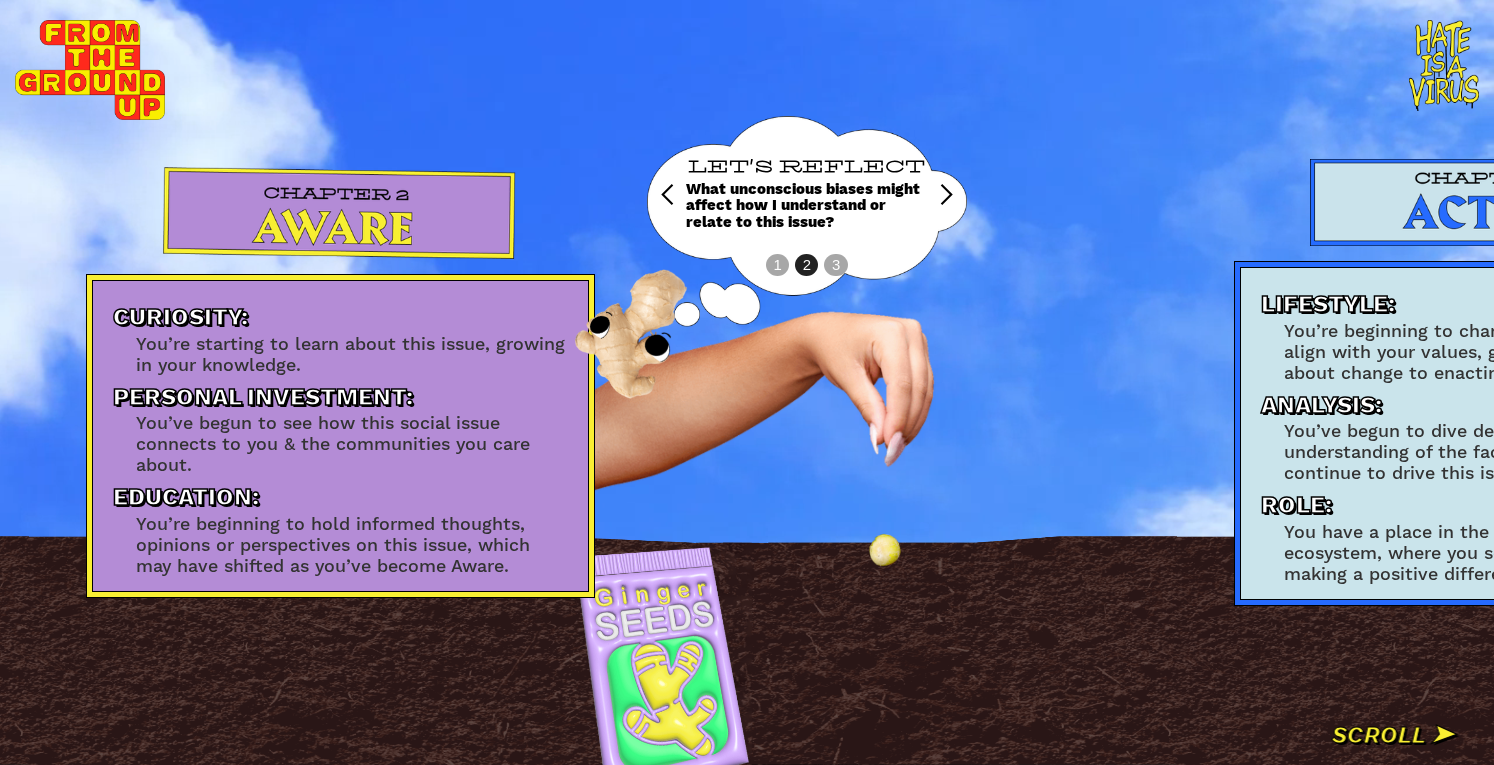 click at bounding box center (946, 195) 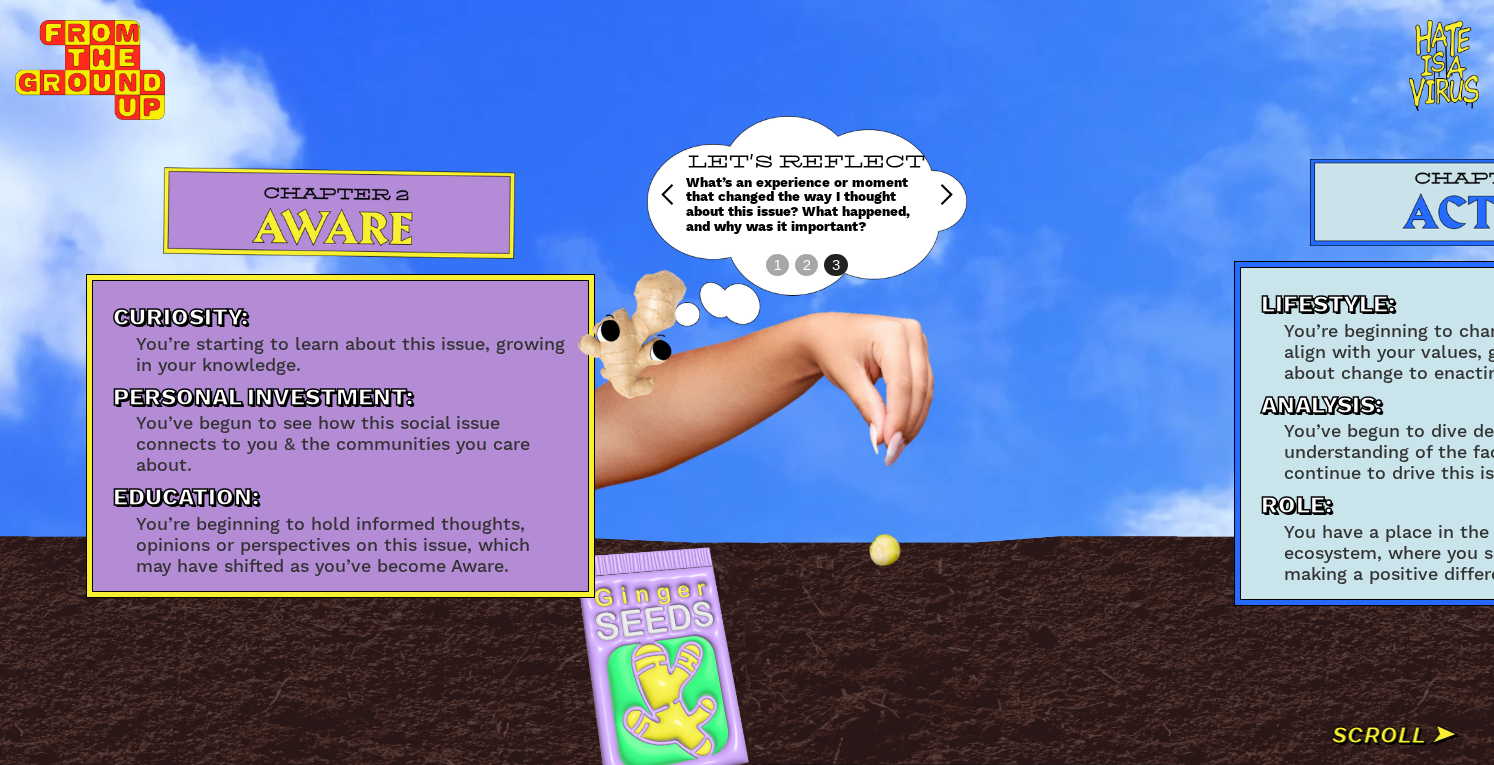 click at bounding box center (946, 195) 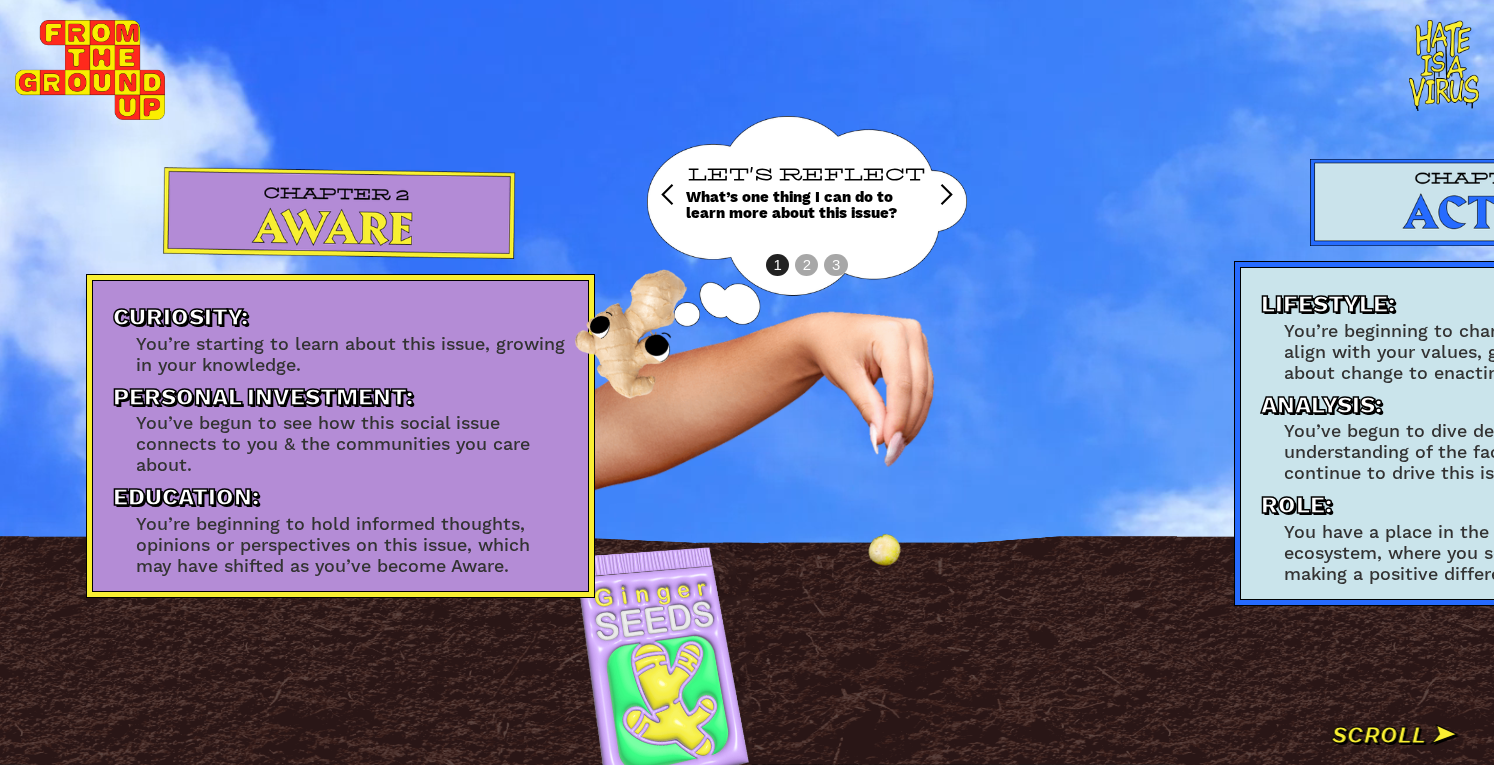 click on "Lifestyle: You’re beginning to change your behaviors to align with your values, going beyond thinking about change to enacting it. Analysis: You’ve begun to dive deeper in your understanding of the factors that have caused & continue to drive this issue. Role: You have a place in the social change ecosystem, where you see your specific skills making a positive difference. LET'S REFLECT What’s one action I can take to live out the beliefs I hold on this issue? LET'S REFLECT What are my unique gifts, strengths, or roles? How can I use them to create change? LET'S REFLECT How do I see this issue connecting to something else I care about? What’s at the root of what I want to change? 1 2 3" at bounding box center [1751, 382] 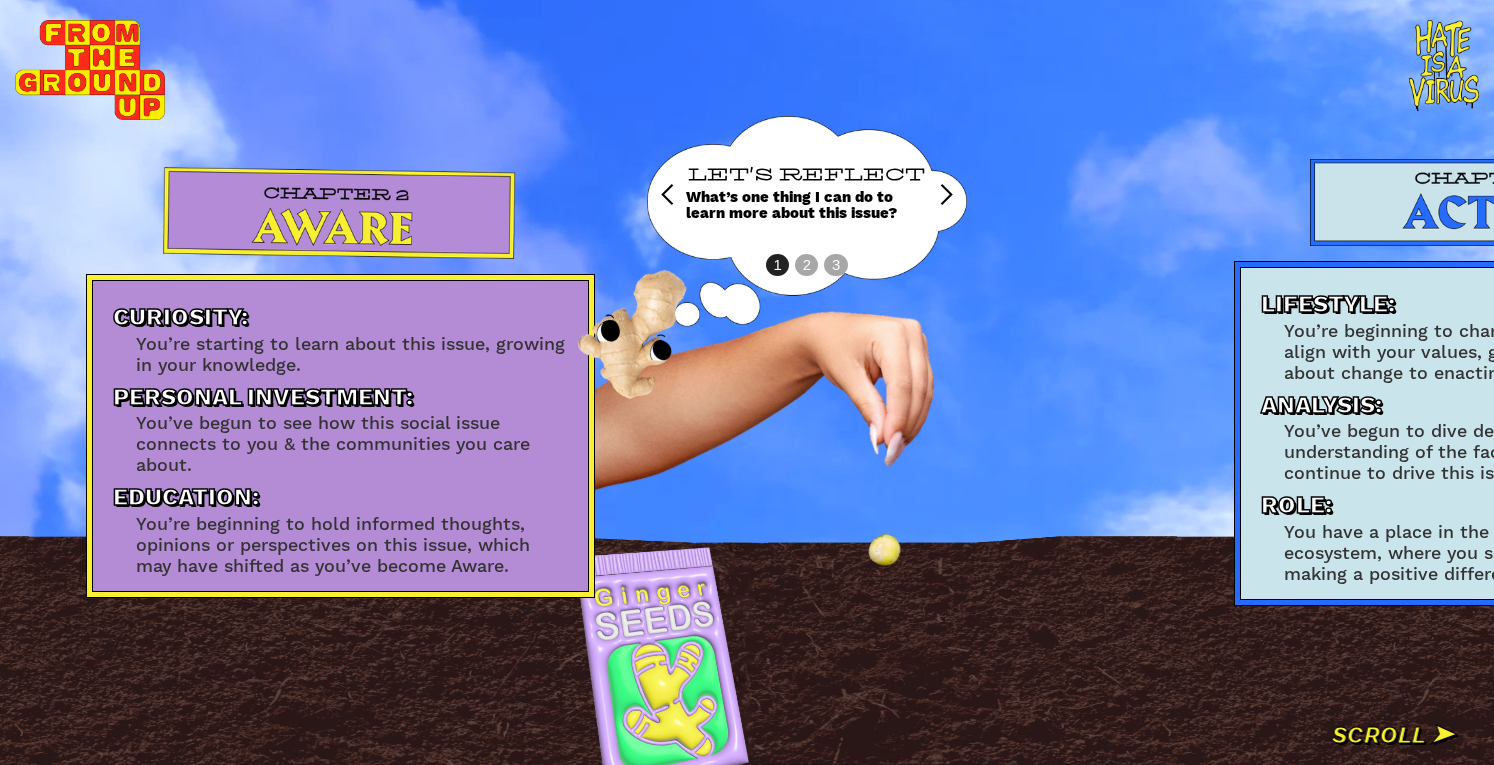 click on "Lifestyle: You’re beginning to change your behaviors to align with your values, going beyond thinking about change to enacting it. Analysis: You’ve begun to dive deeper in your understanding of the factors that have caused & continue to drive this issue. Role: You have a place in the social change ecosystem, where you see your specific skills making a positive difference. LET'S REFLECT What’s one action I can take to live out the beliefs I hold on this issue? LET'S REFLECT What are my unique gifts, strengths, or roles? How can I use them to create change? LET'S REFLECT How do I see this issue connecting to something else I care about? What’s at the root of what I want to change? 1 2 3" at bounding box center [1751, 382] 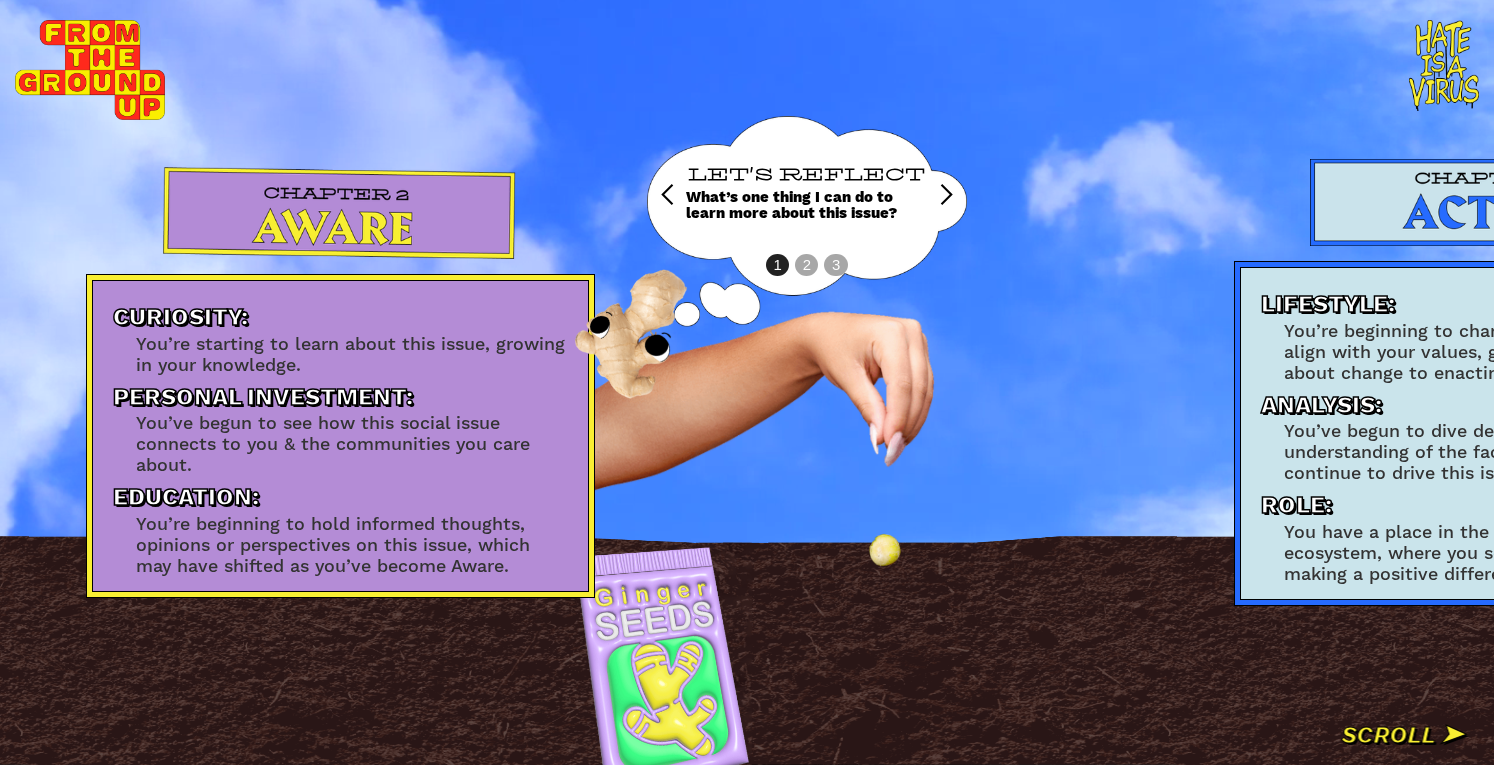 click on "Lifestyle: You’re beginning to change your behaviors to align with your values, going beyond thinking about change to enacting it. Analysis: You’ve begun to dive deeper in your understanding of the factors that have caused & continue to drive this issue. Role: You have a place in the social change ecosystem, where you see your specific skills making a positive difference. LET'S REFLECT What’s one action I can take to live out the beliefs I hold on this issue? LET'S REFLECT What are my unique gifts, strengths, or roles? How can I use them to create change? LET'S REFLECT How do I see this issue connecting to something else I care about? What’s at the root of what I want to change? 1 2 3" at bounding box center [1751, 382] 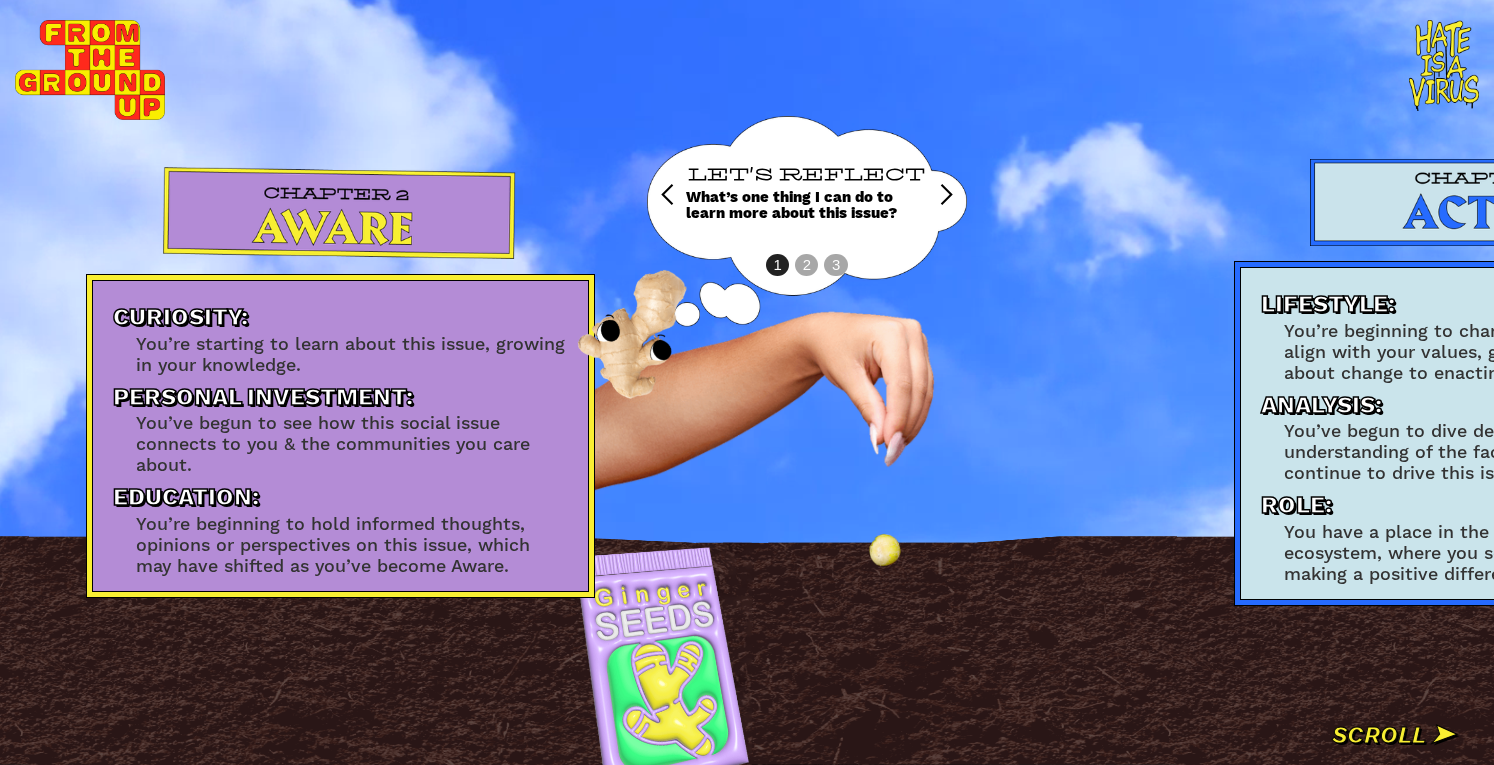 scroll, scrollTop: 0, scrollLeft: 3560, axis: horizontal 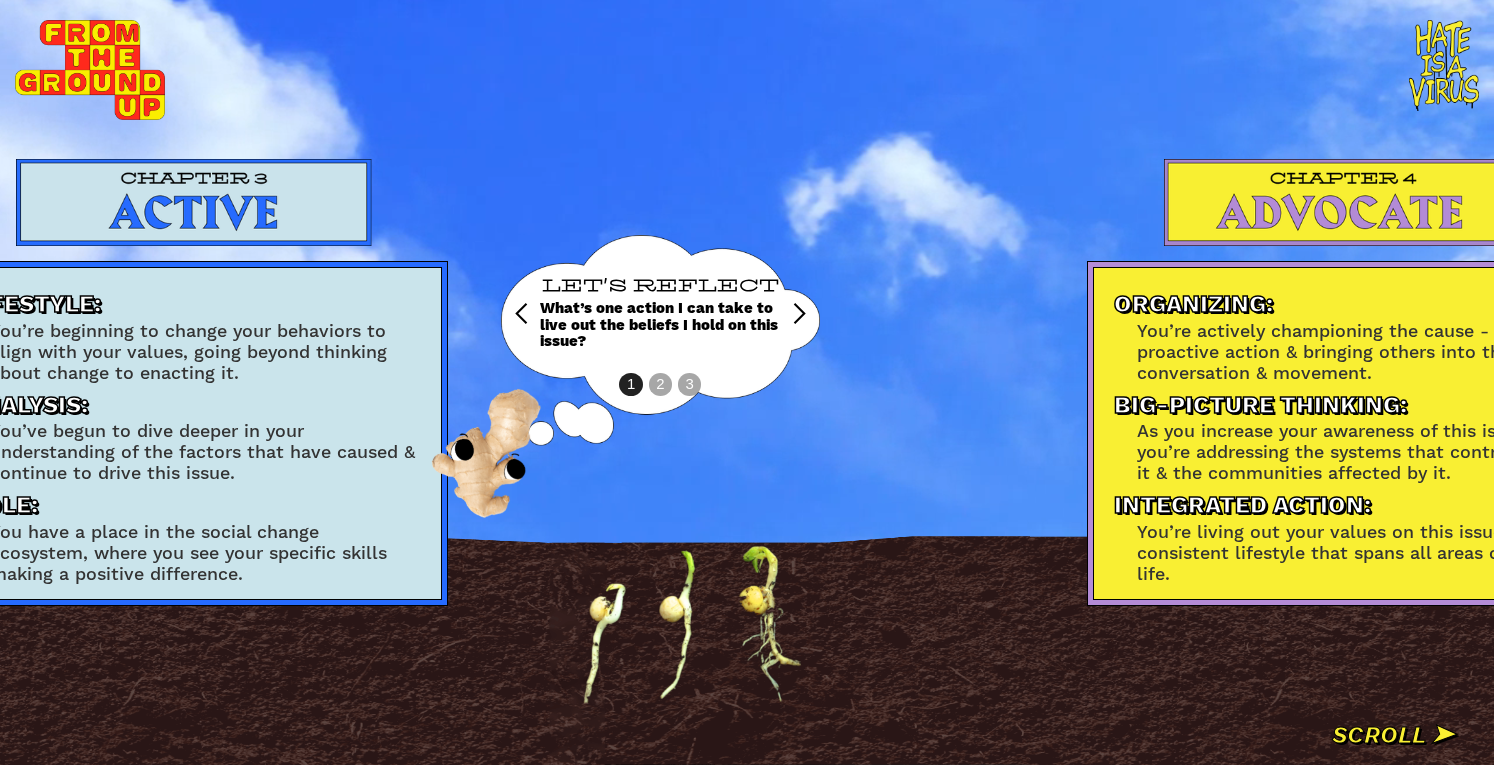 click at bounding box center [799, 314] 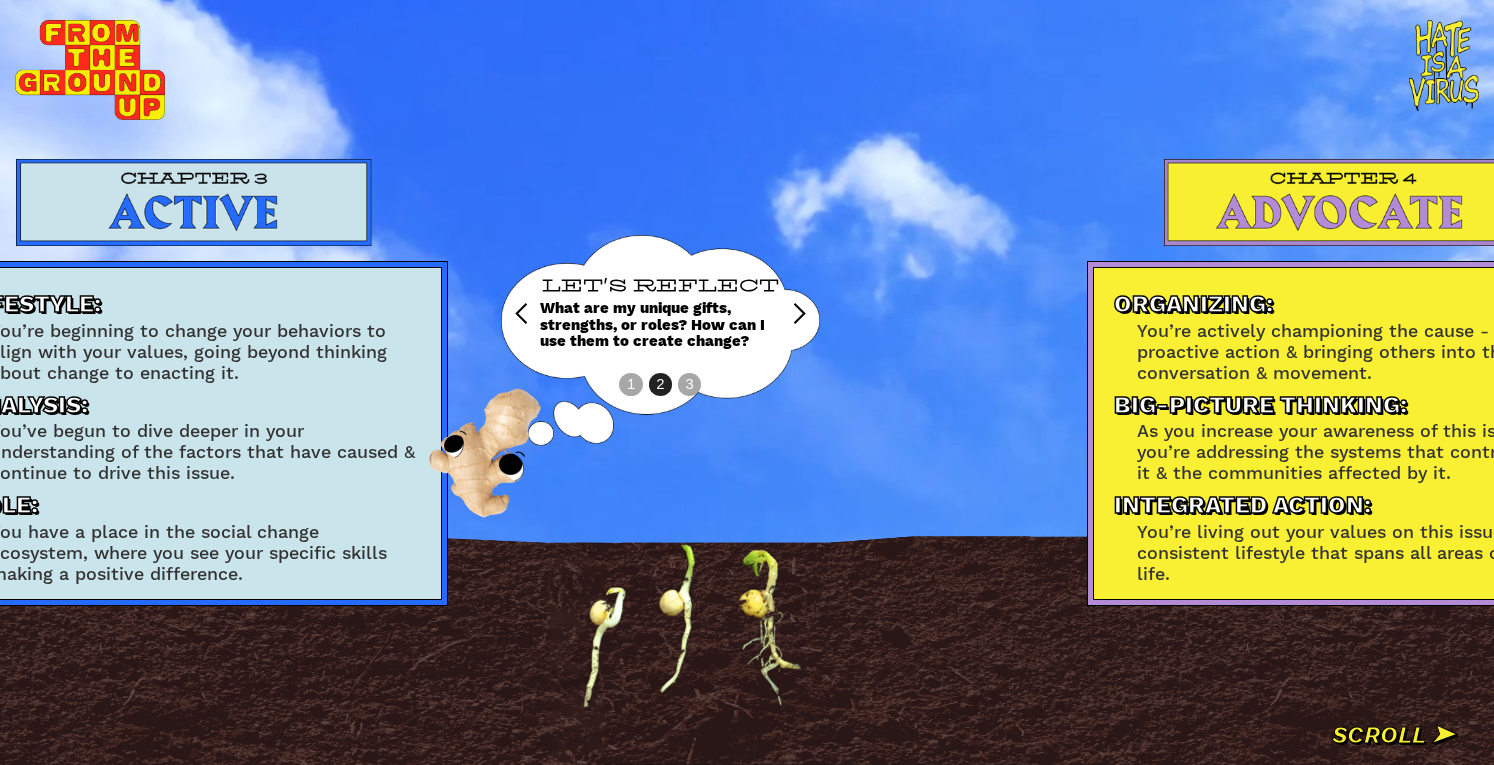 click at bounding box center (799, 314) 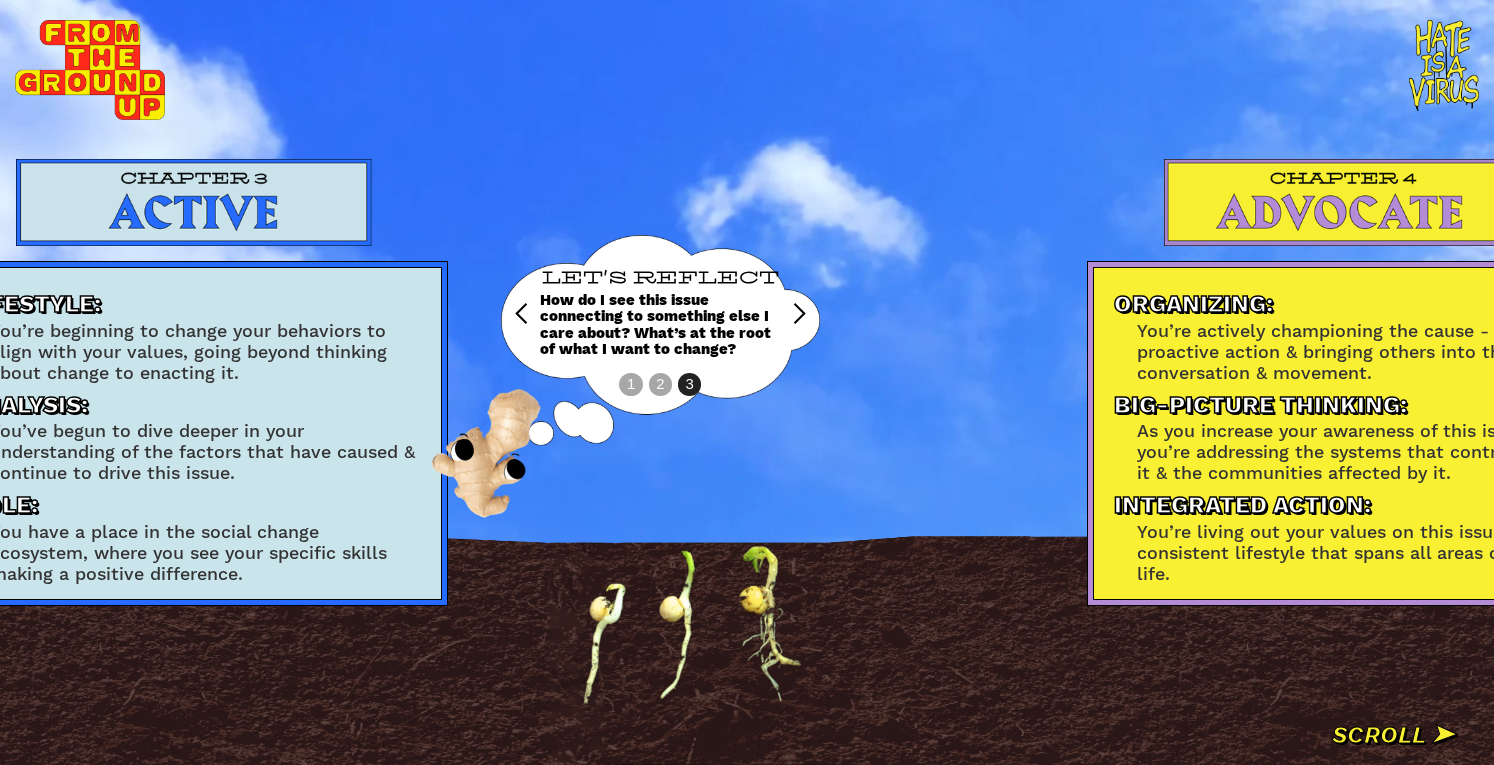 click on "ORGANIZING: You’re actively championing the cause - taking proactive action & bringing others into the conversation & movement. Big-Picture Thinking: As you increase your awareness of this issue, you’re addressing the systems that contribute to it & the communities affected by it. Integrated action: You’re living out your values on this issue in a consistent lifestyle that spans all areas of your life. LET'S REFLECT Who can help me understand this issue through their own experiences? LET'S REFLECT What self-care will help me sustain my engagement with this issue? LET'S REFLECT Is there a different perspective for me to better understand this issue? What’s something I might be overlooking? 1 2 3" at bounding box center [1604, 382] 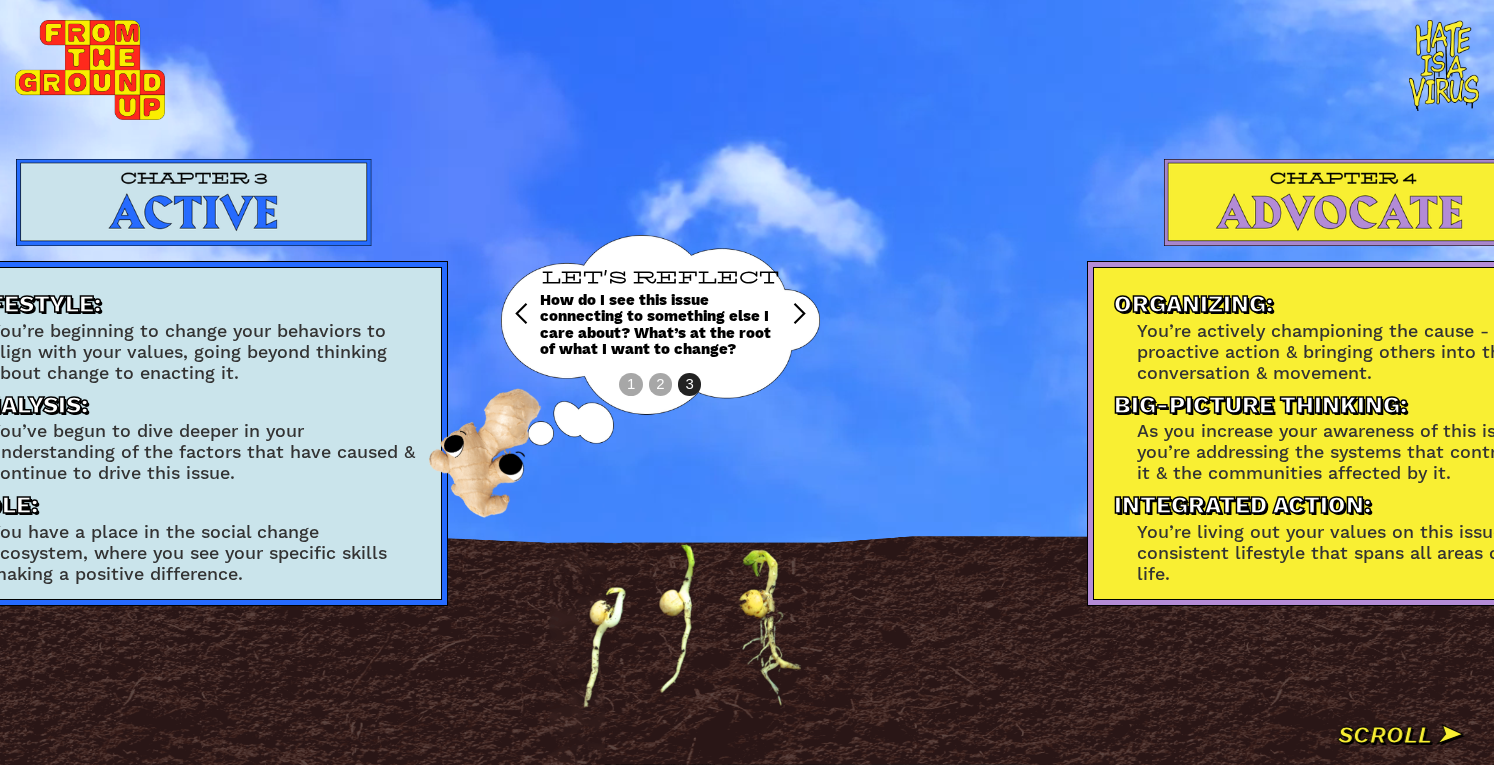 click on "ORGANIZING: You’re actively championing the cause - taking proactive action & bringing others into the conversation & movement. Big-Picture Thinking: As you increase your awareness of this issue, you’re addressing the systems that contribute to it & the communities affected by it. Integrated action: You’re living out your values on this issue in a consistent lifestyle that spans all areas of your life. LET'S REFLECT Who can help me understand this issue through their own experiences? LET'S REFLECT What self-care will help me sustain my engagement with this issue? LET'S REFLECT Is there a different perspective for me to better understand this issue? What’s something I might be overlooking? 1 2 3" at bounding box center [1604, 382] 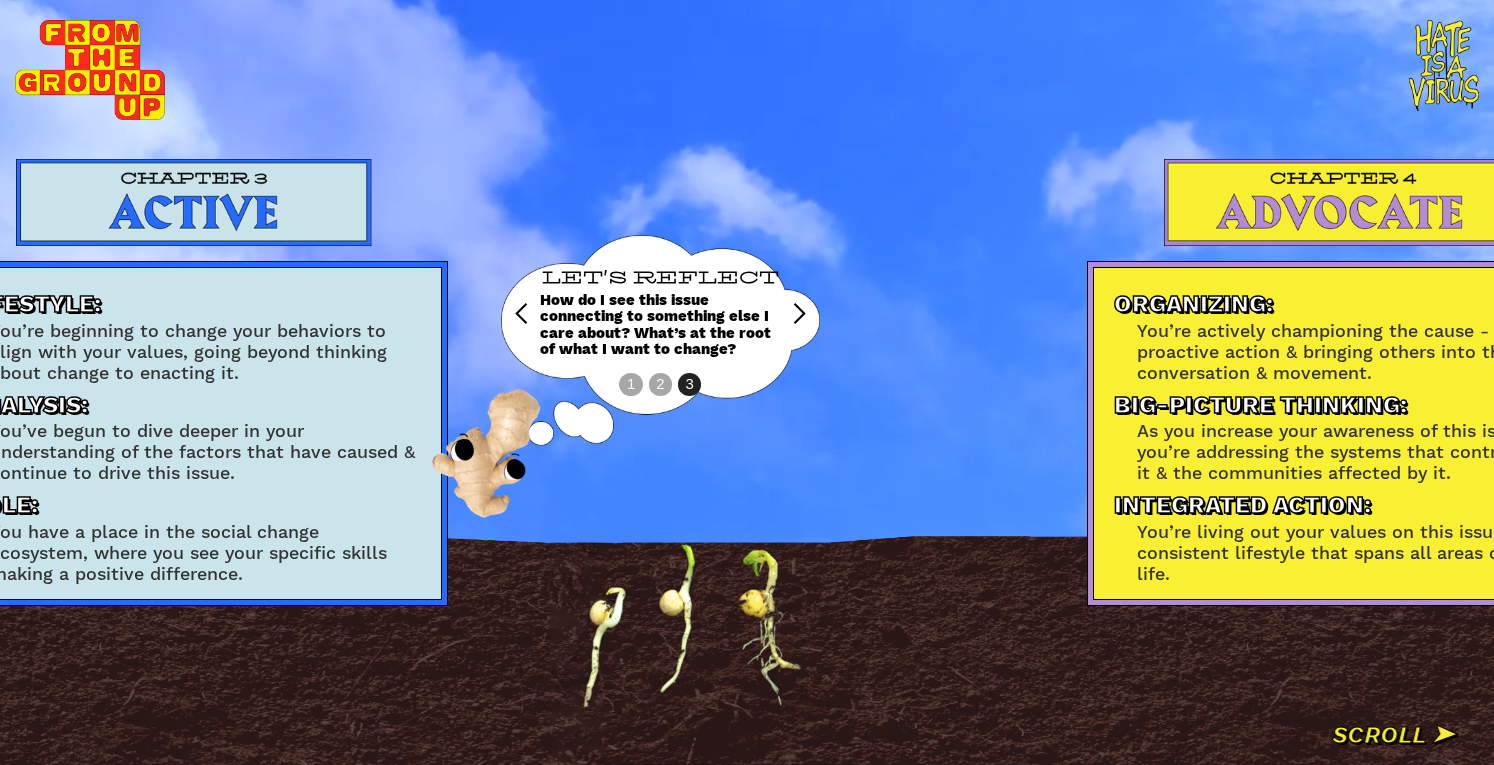 click on "ORGANIZING: You’re actively championing the cause - taking proactive action & bringing others into the conversation & movement. Big-Picture Thinking: As you increase your awareness of this issue, you’re addressing the systems that contribute to it & the communities affected by it. Integrated action: You’re living out your values on this issue in a consistent lifestyle that spans all areas of your life. LET'S REFLECT Who can help me understand this issue through their own experiences? LET'S REFLECT What self-care will help me sustain my engagement with this issue? LET'S REFLECT Is there a different perspective for me to better understand this issue? What’s something I might be overlooking? 1 2 3" at bounding box center (1604, 382) 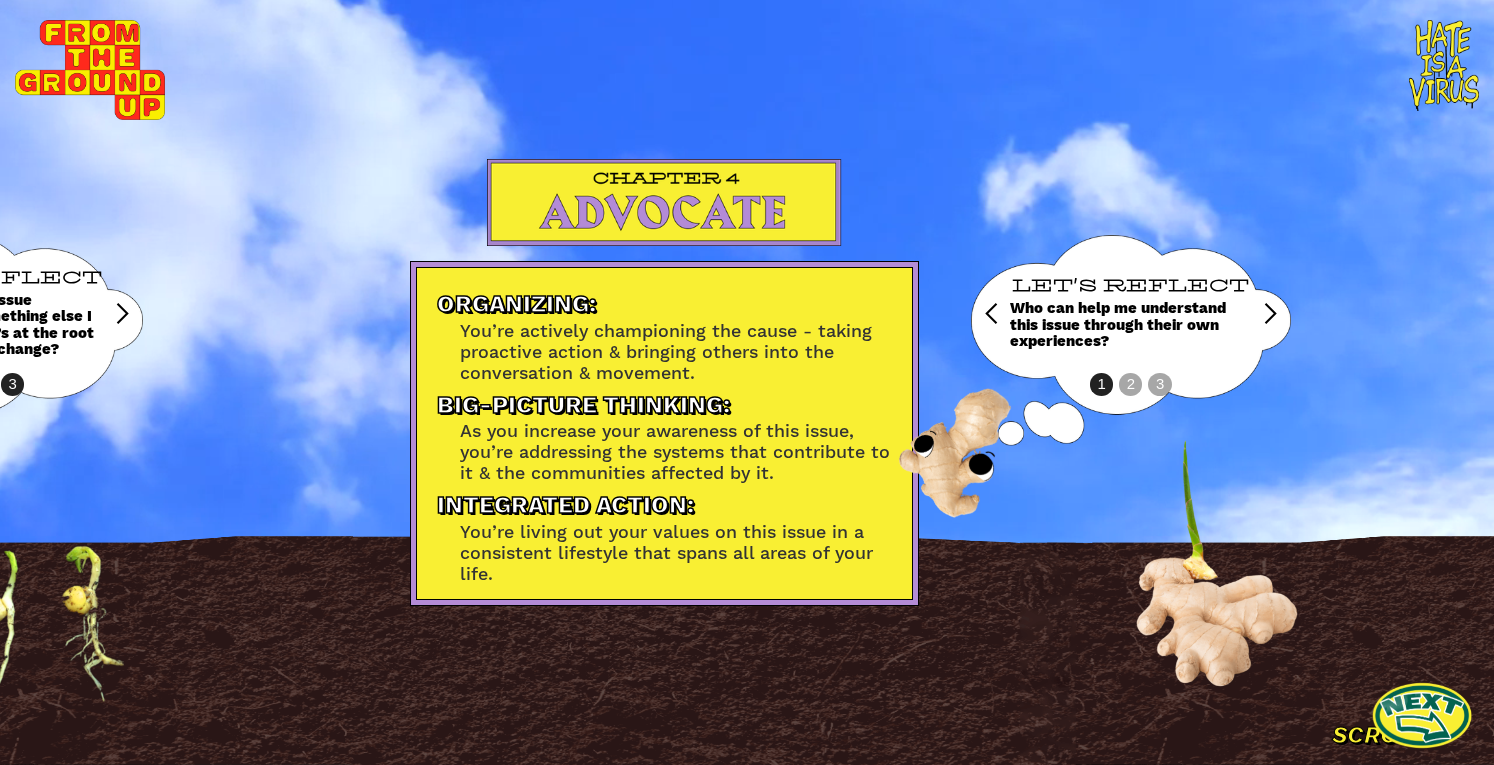 scroll, scrollTop: 0, scrollLeft: 4261, axis: horizontal 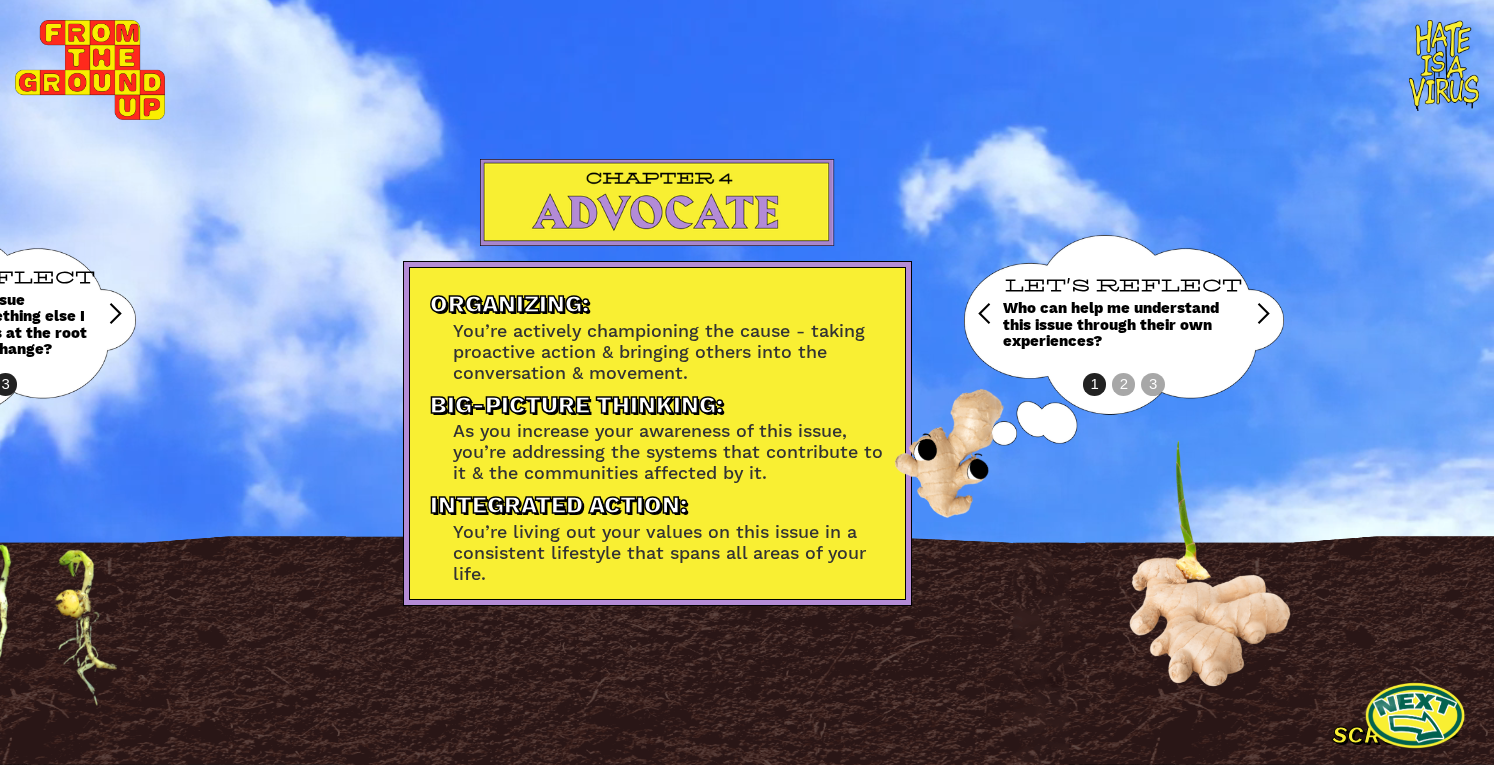 click at bounding box center (1263, 314) 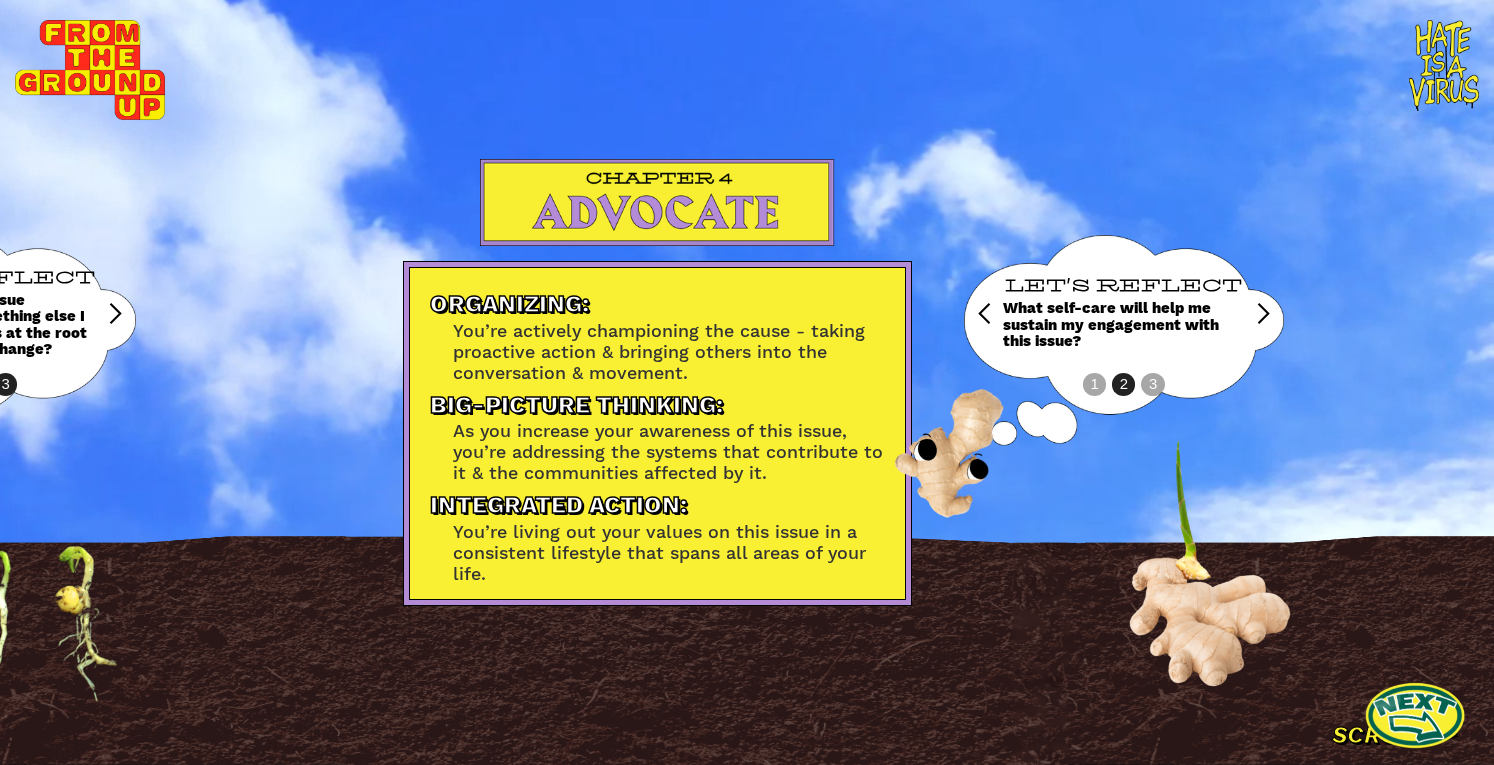 click at bounding box center (1263, 314) 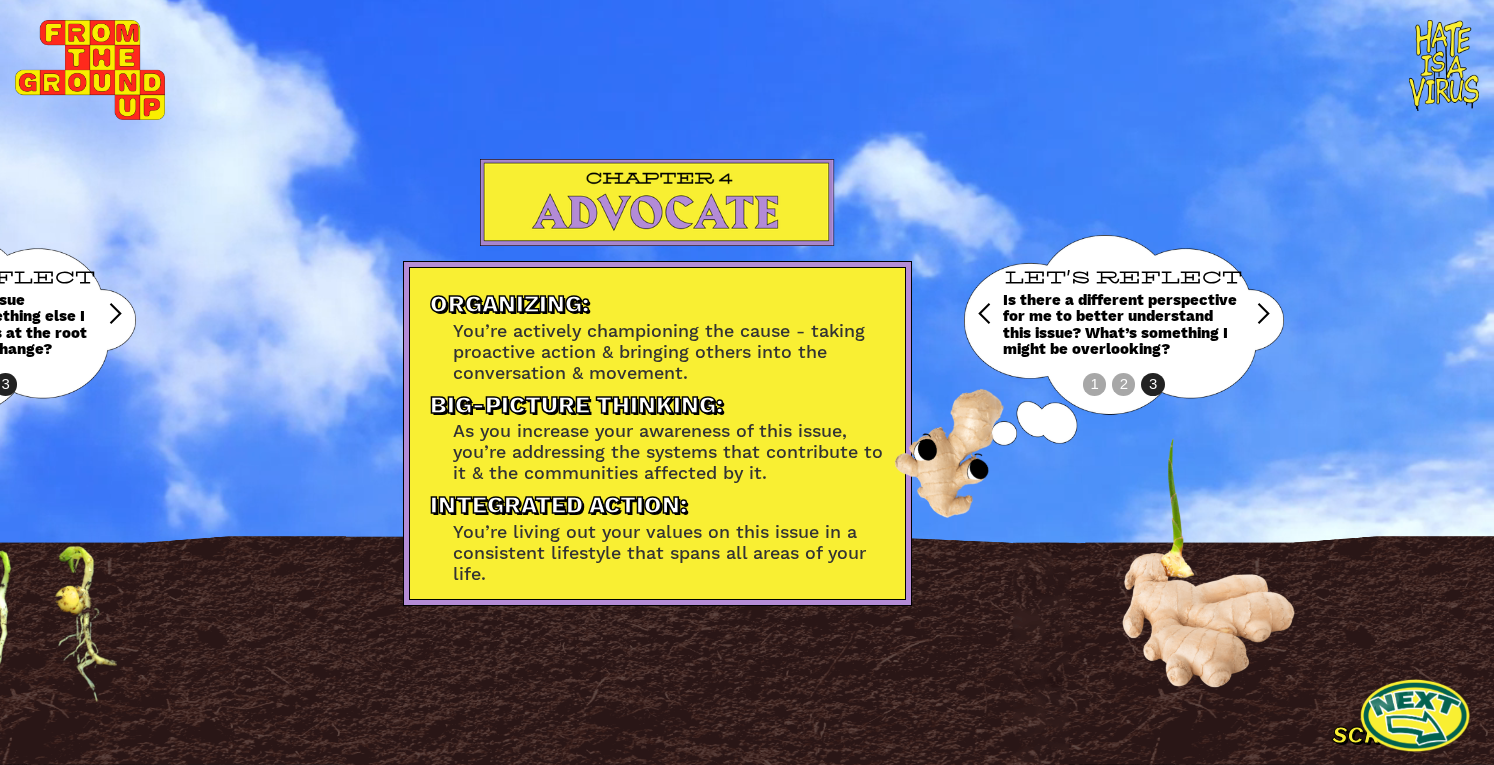 click at bounding box center [1415, 715] 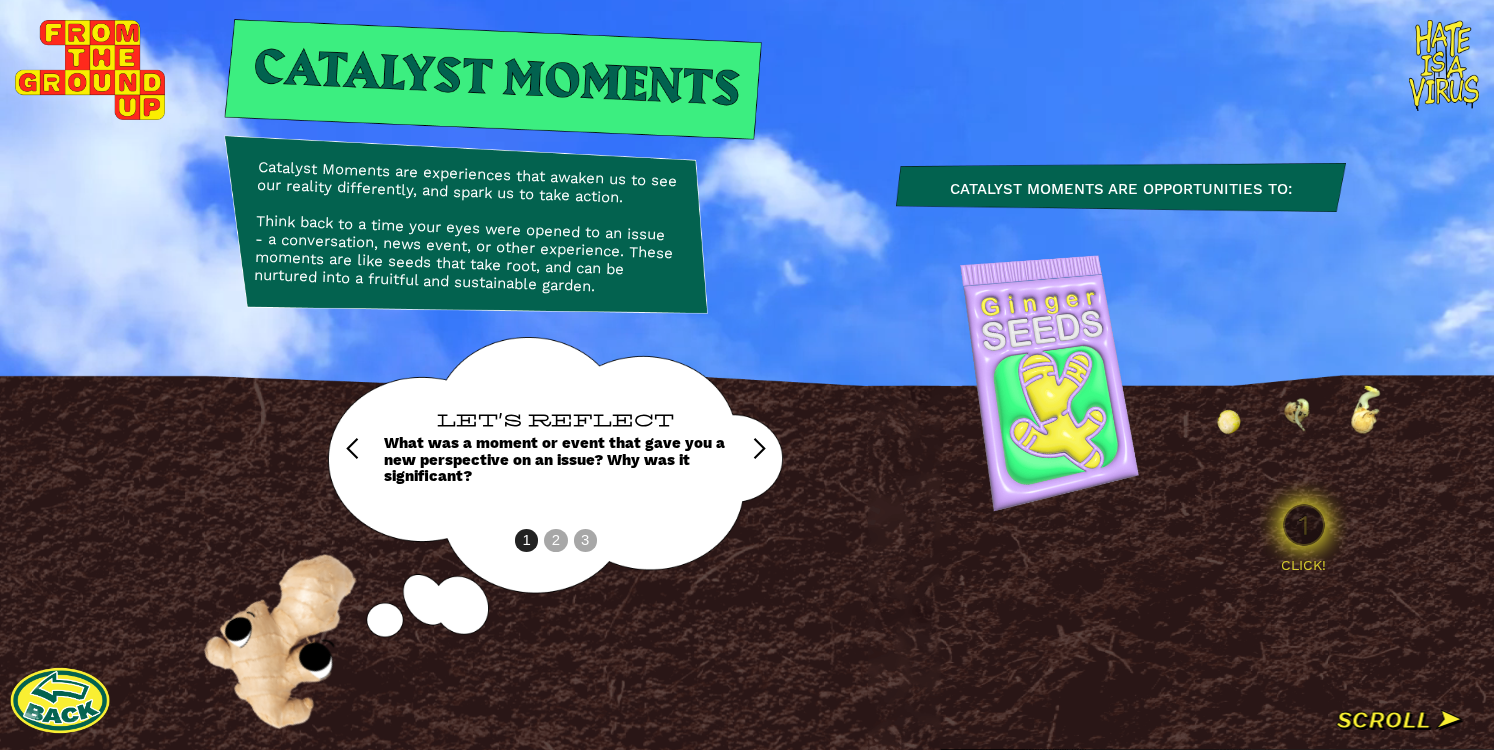 scroll, scrollTop: 0, scrollLeft: 0, axis: both 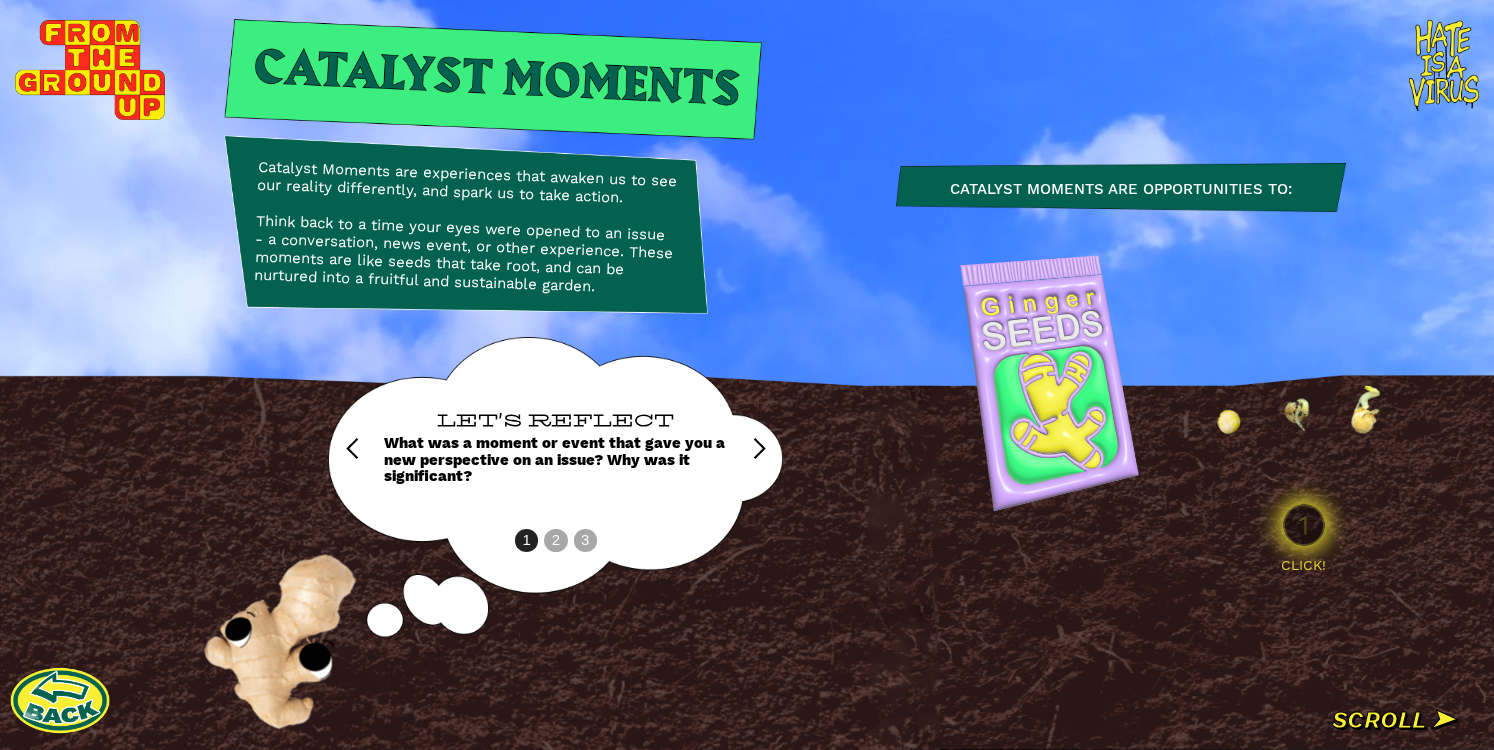 click at bounding box center (1304, 525) 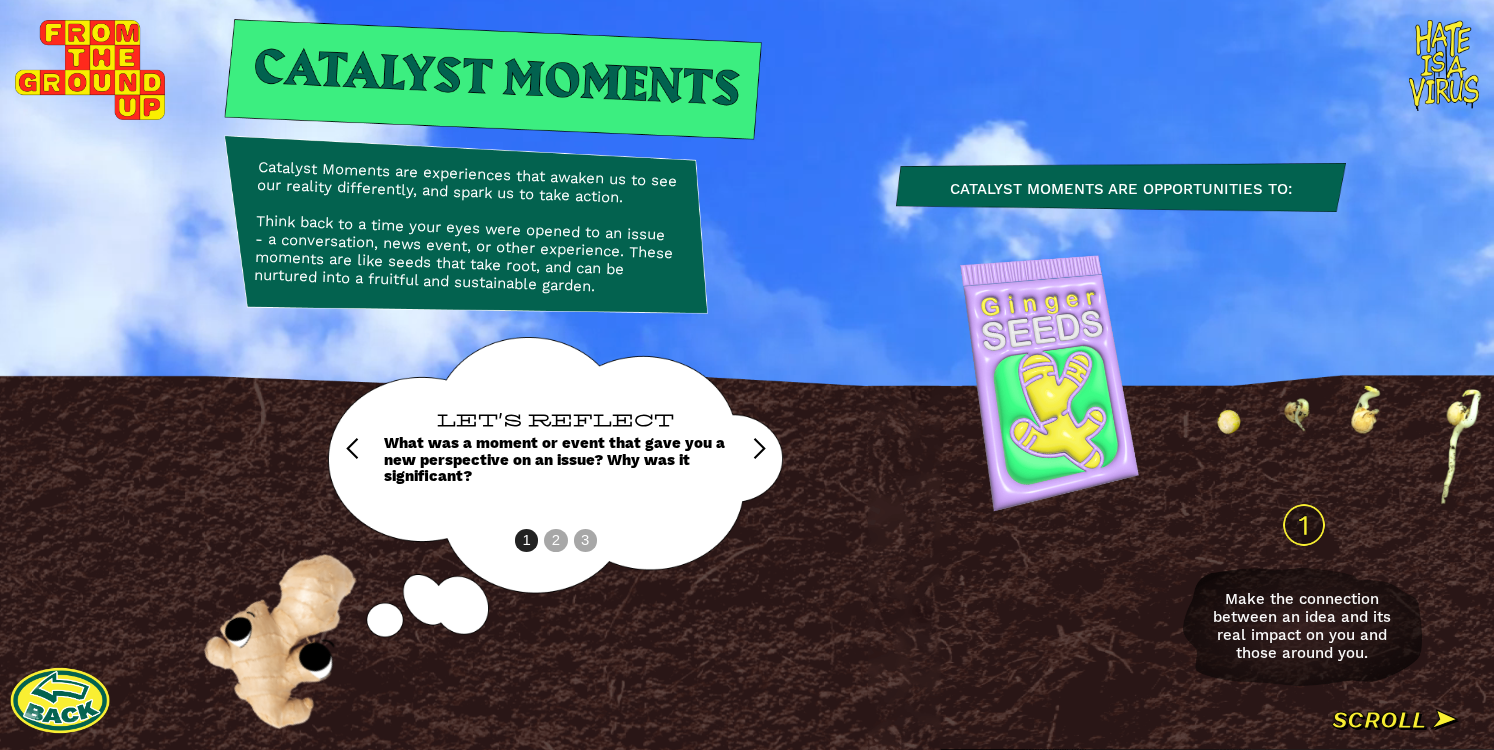 scroll, scrollTop: 0, scrollLeft: 550, axis: horizontal 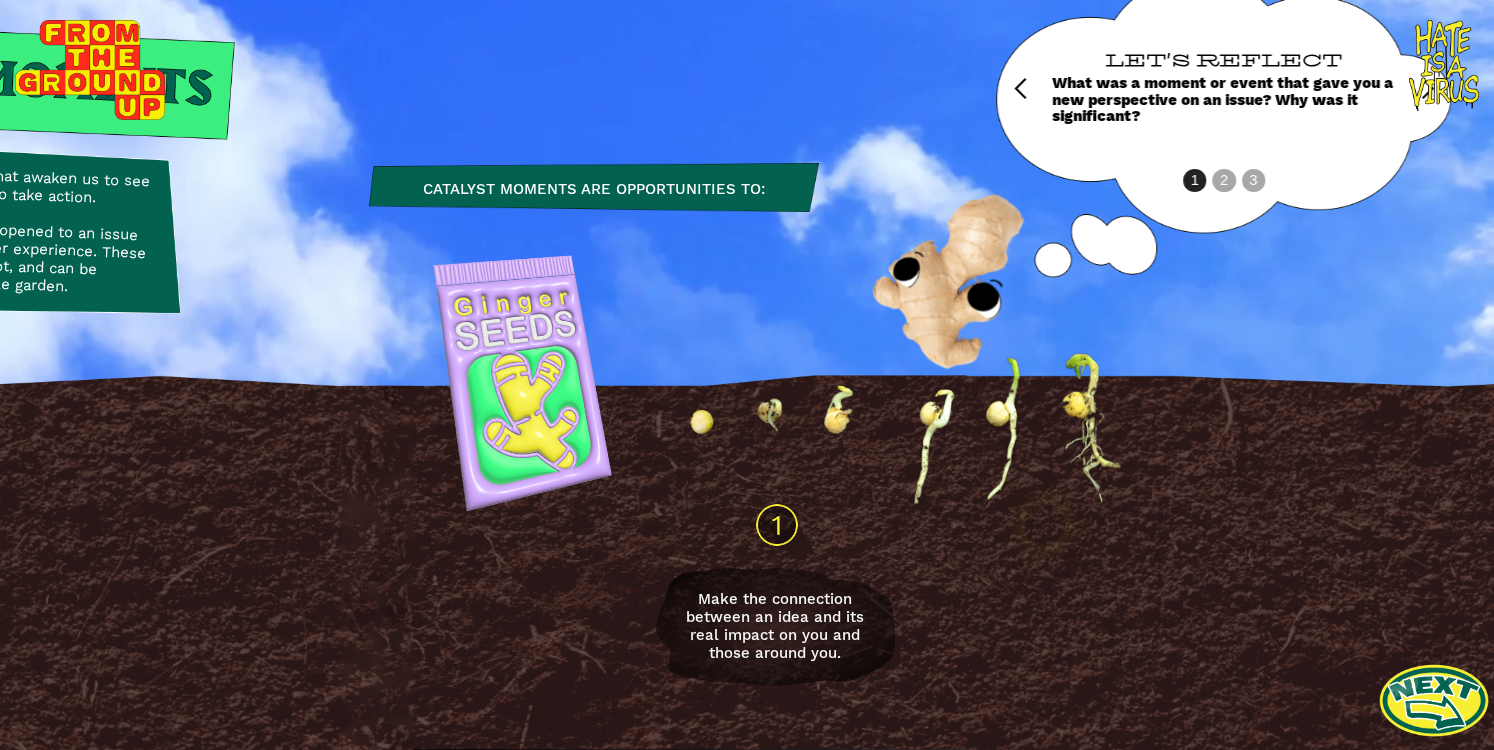 click at bounding box center (1434, 700) 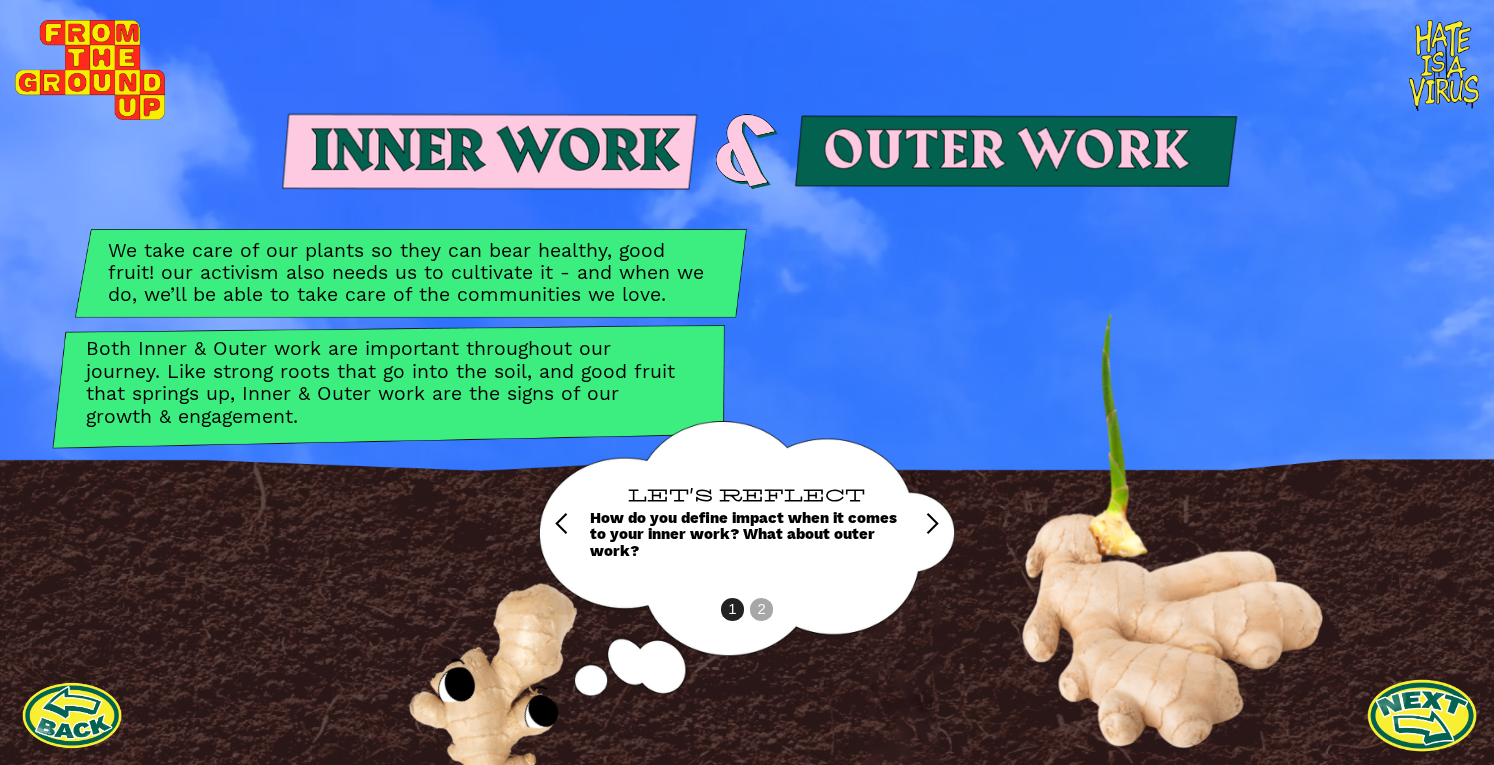 scroll, scrollTop: 0, scrollLeft: 0, axis: both 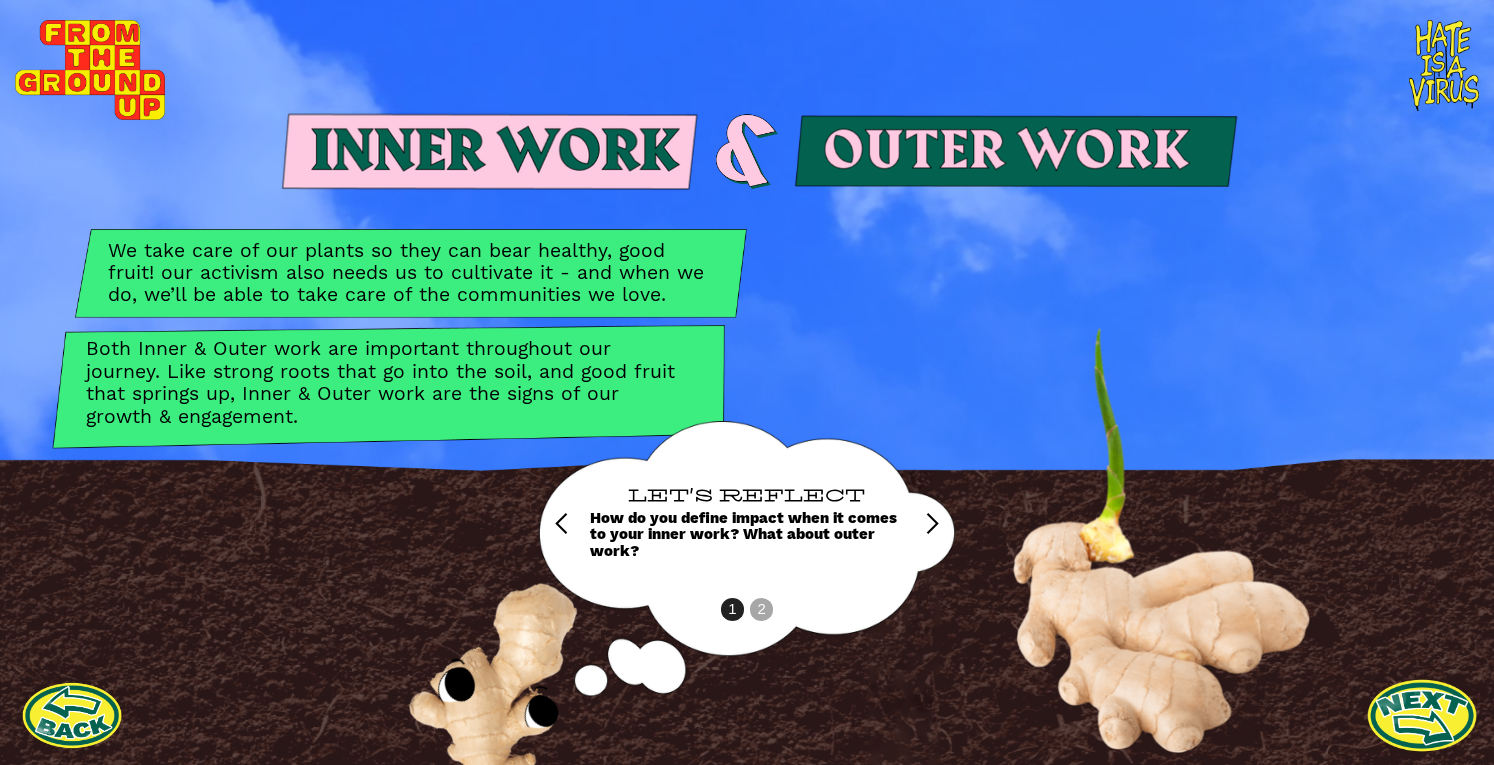 click at bounding box center [1422, 715] 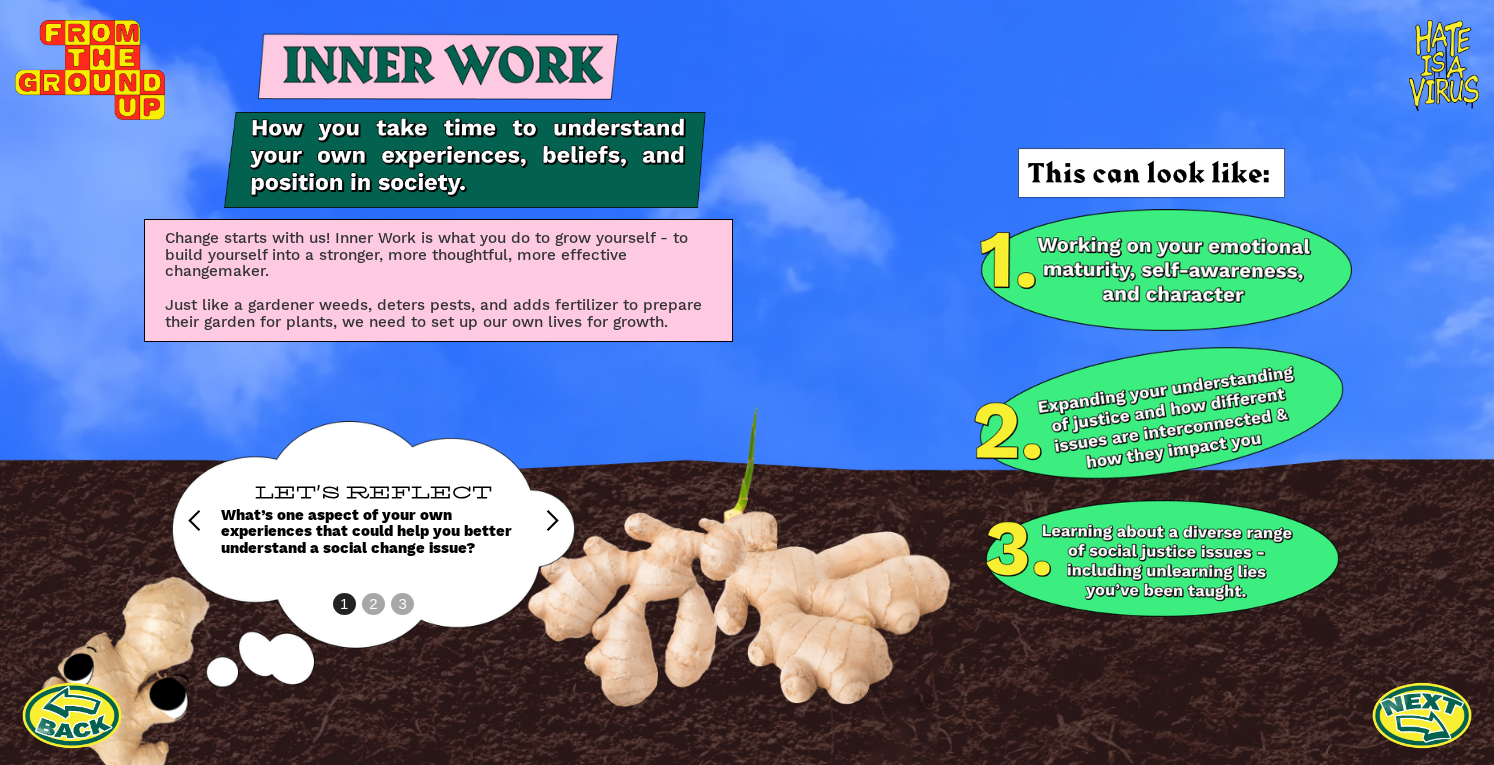 scroll, scrollTop: 0, scrollLeft: 0, axis: both 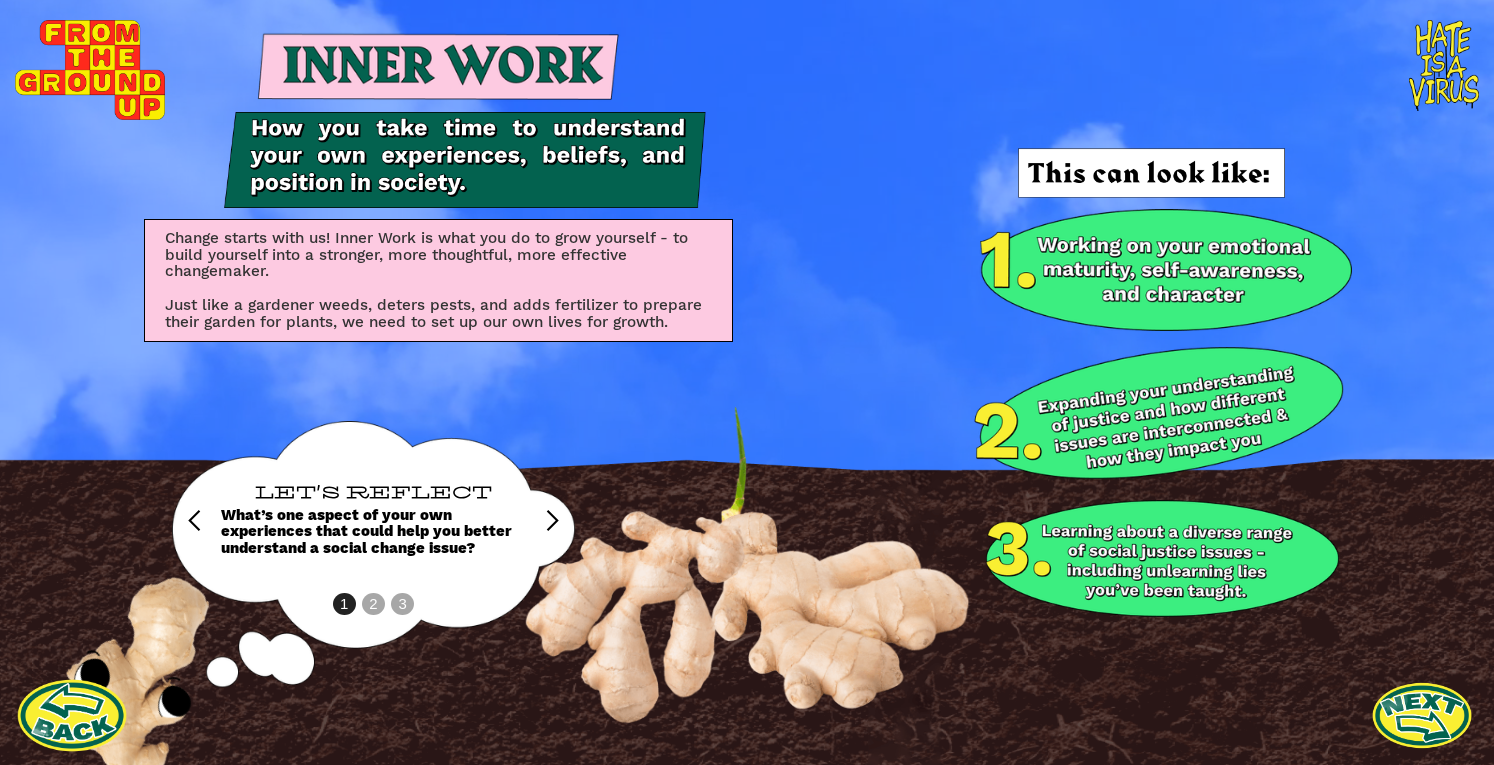 click at bounding box center (72, 715) 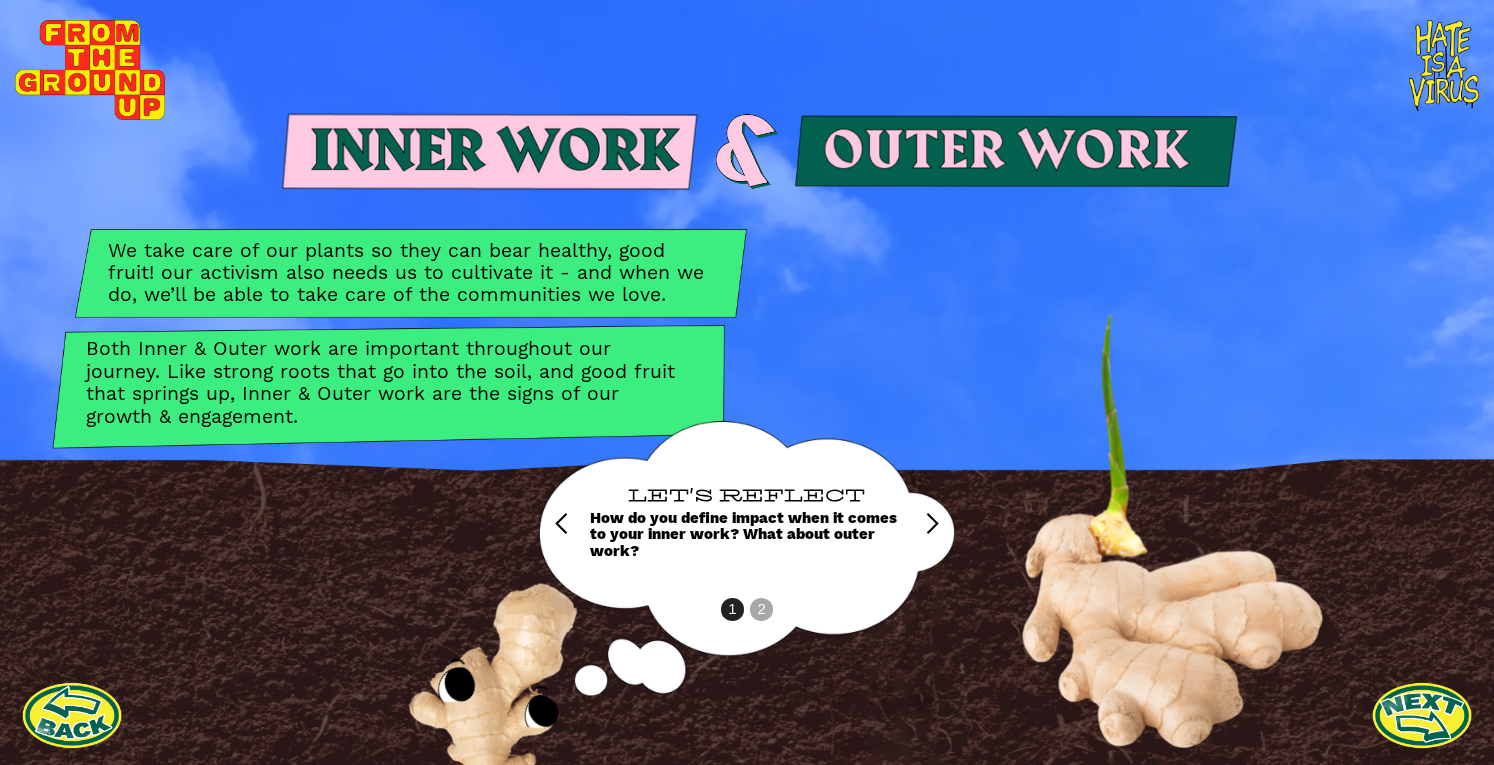 scroll, scrollTop: 0, scrollLeft: 0, axis: both 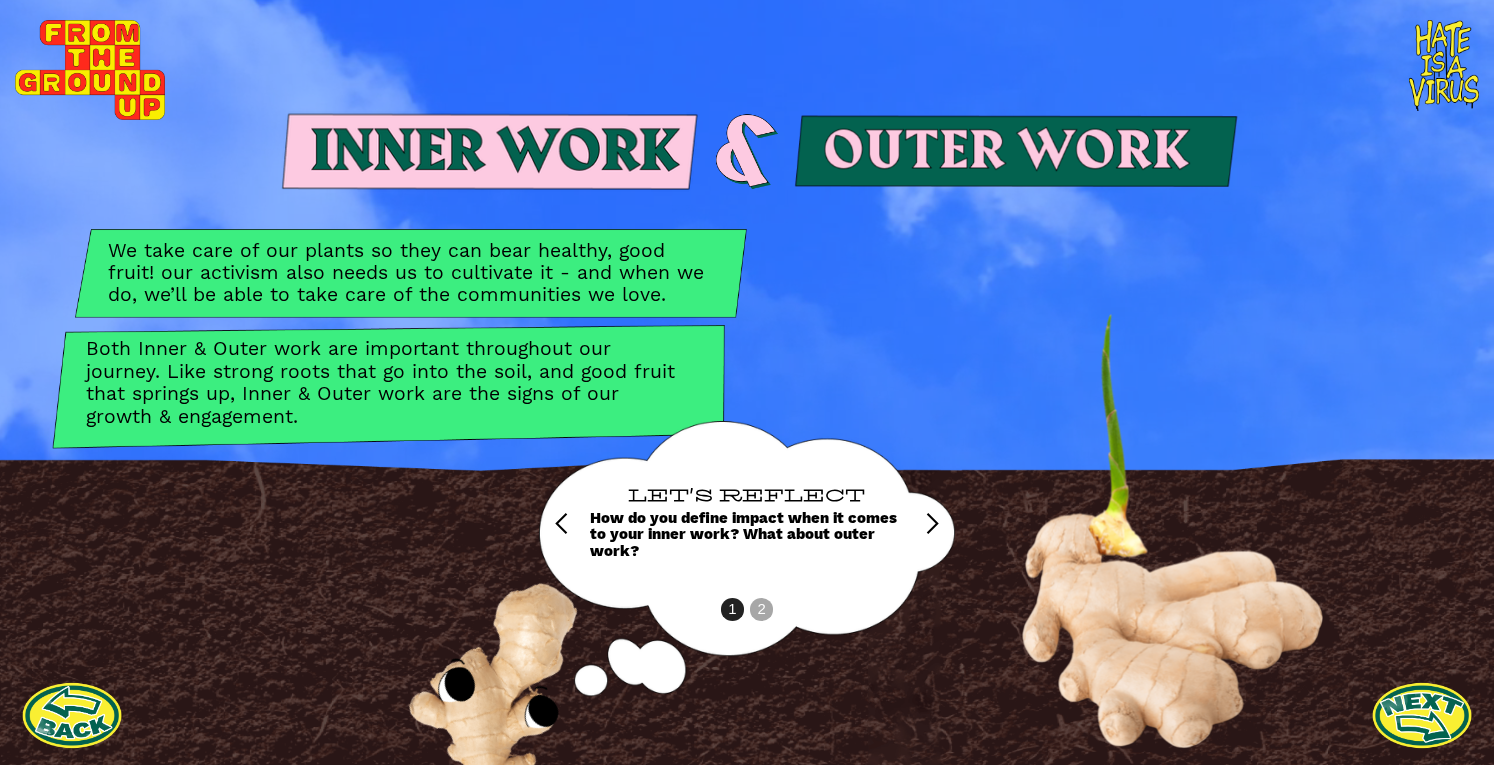 click at bounding box center (72, 715) 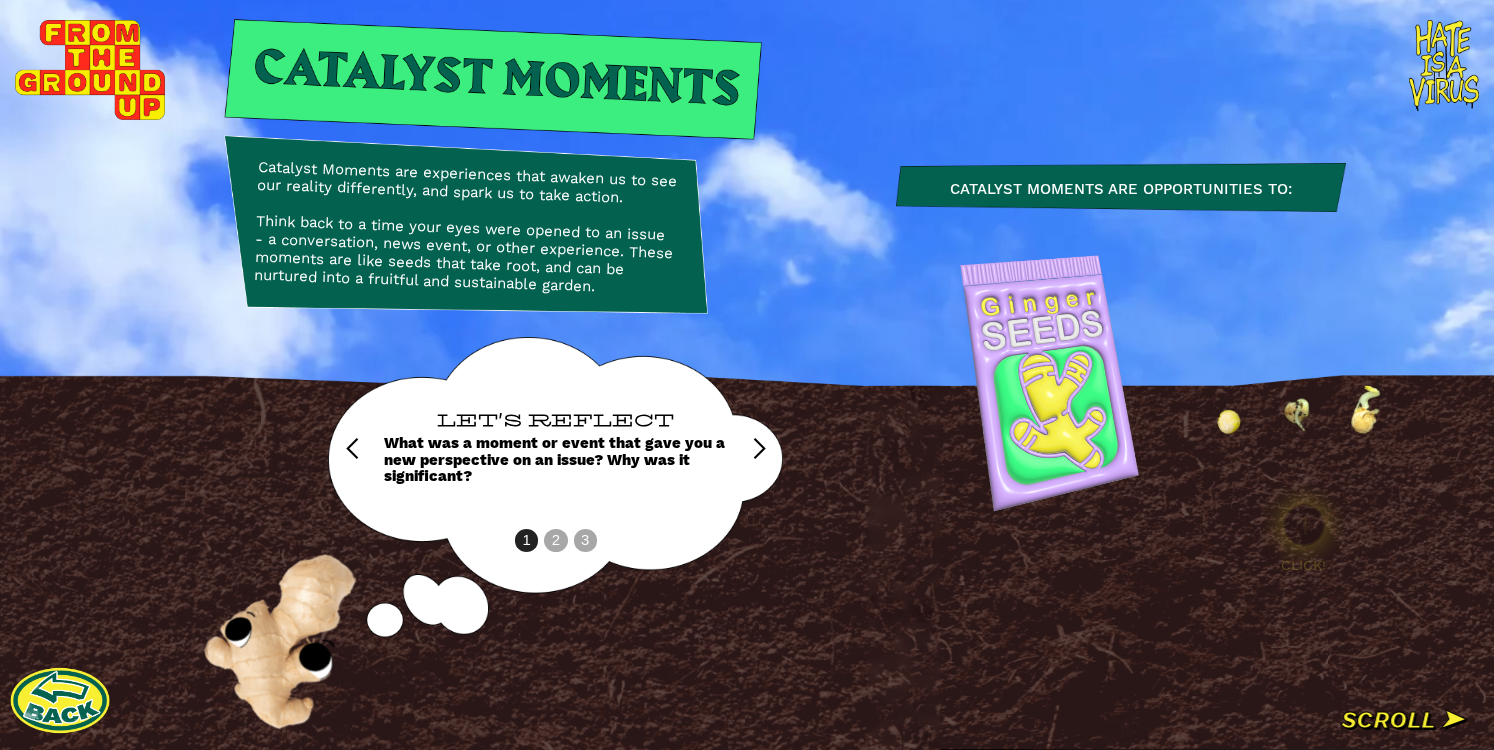 scroll, scrollTop: 0, scrollLeft: 0, axis: both 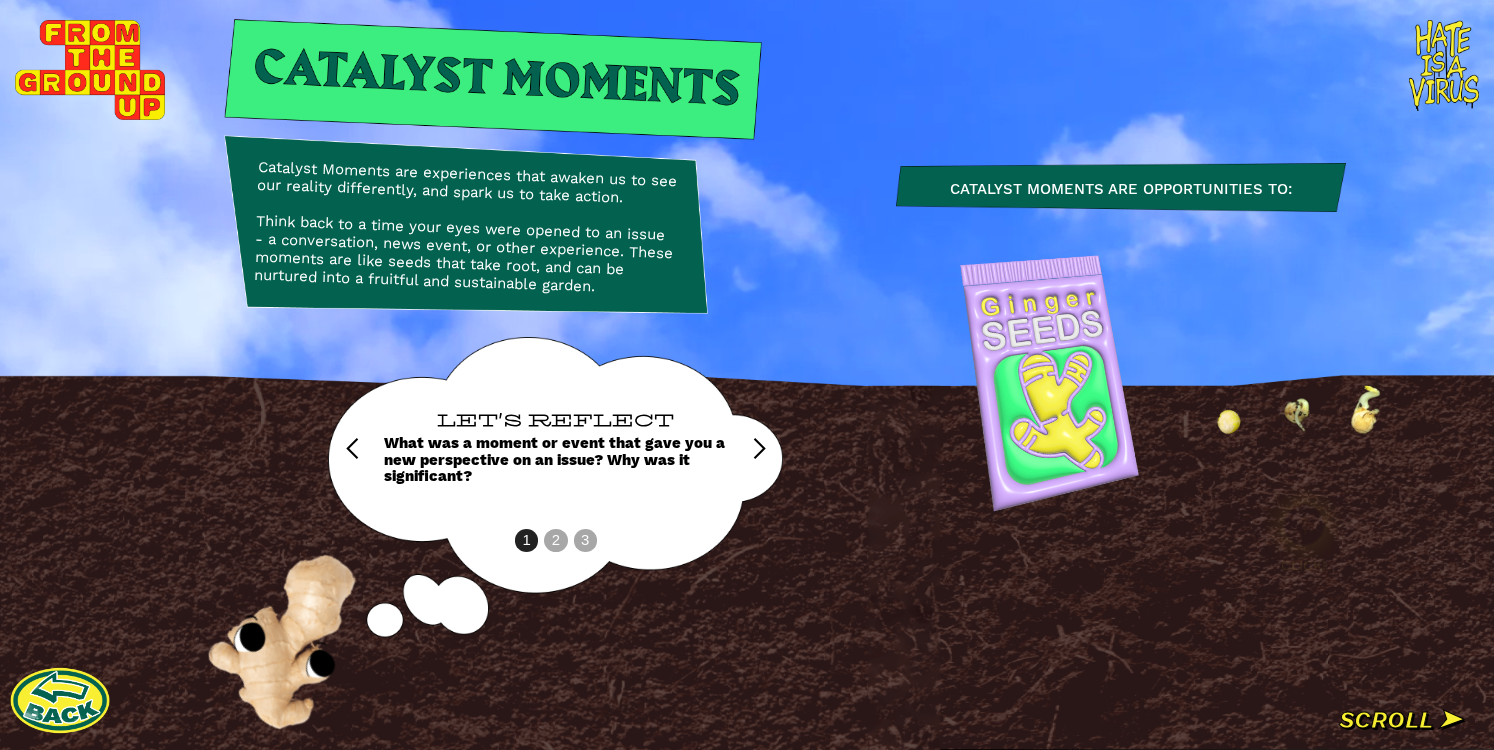 click at bounding box center (60, 700) 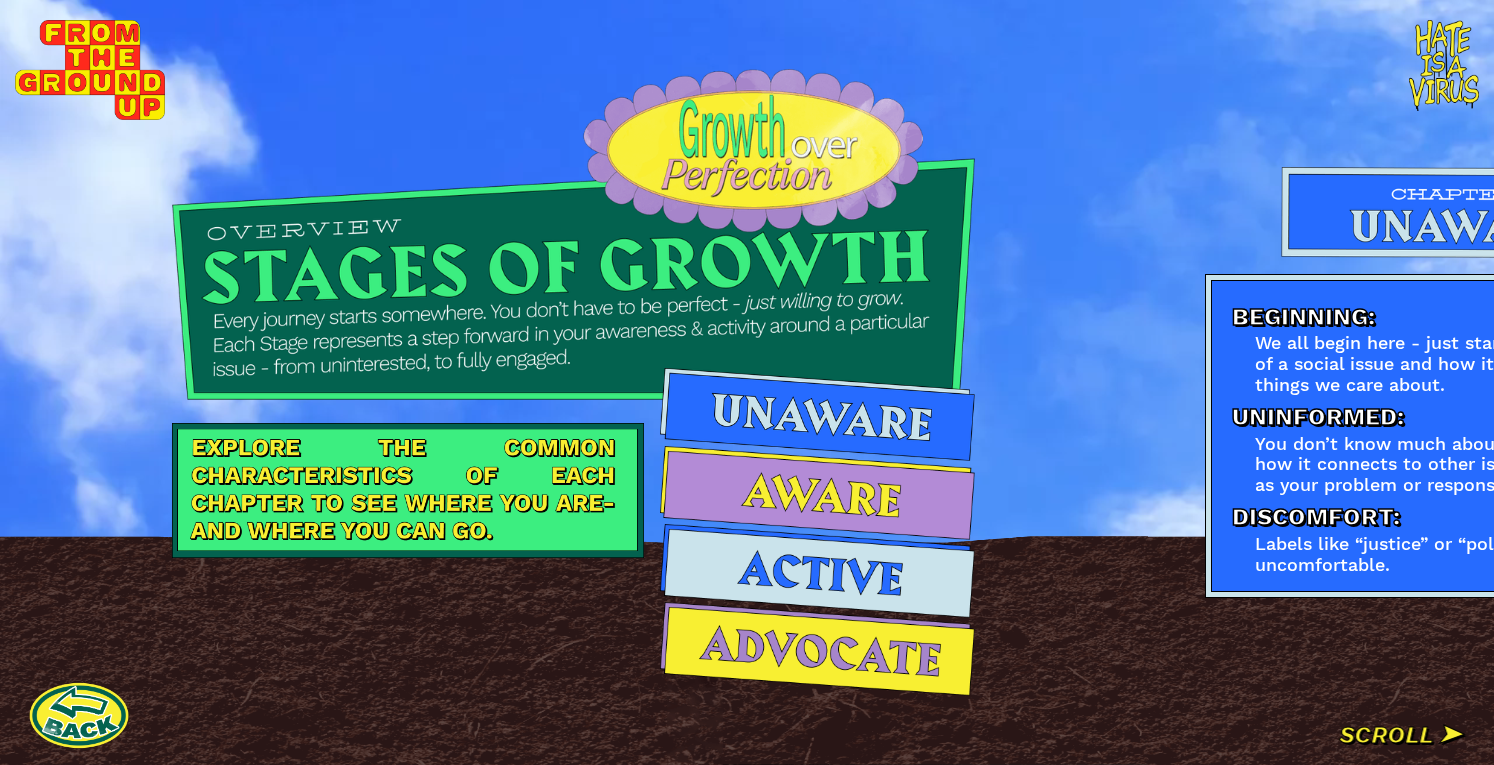 scroll, scrollTop: 0, scrollLeft: 0, axis: both 